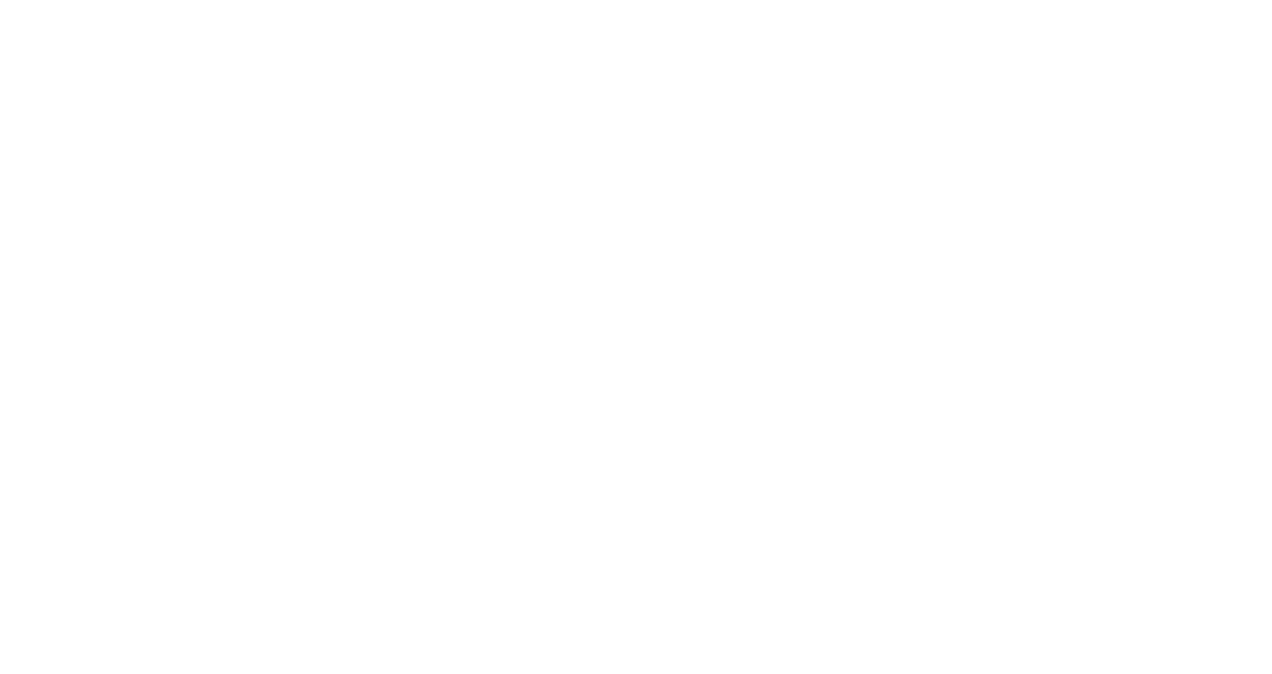 scroll, scrollTop: 0, scrollLeft: 0, axis: both 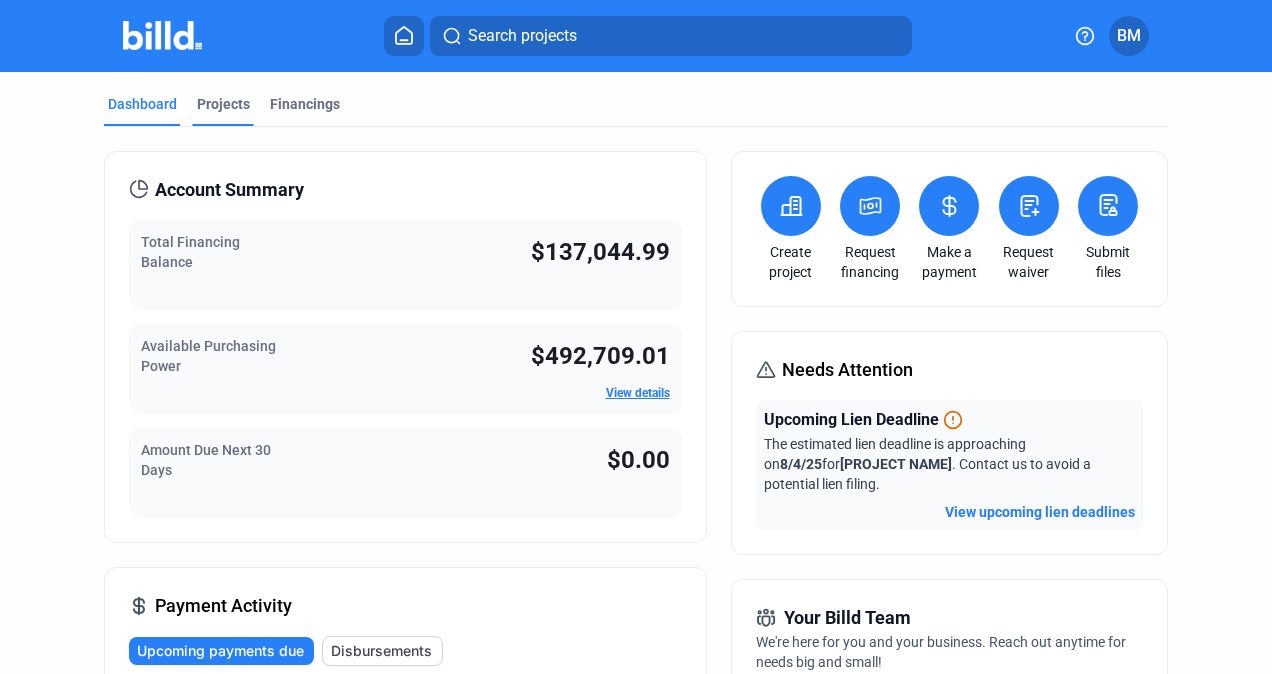 click on "Projects" at bounding box center [223, 110] 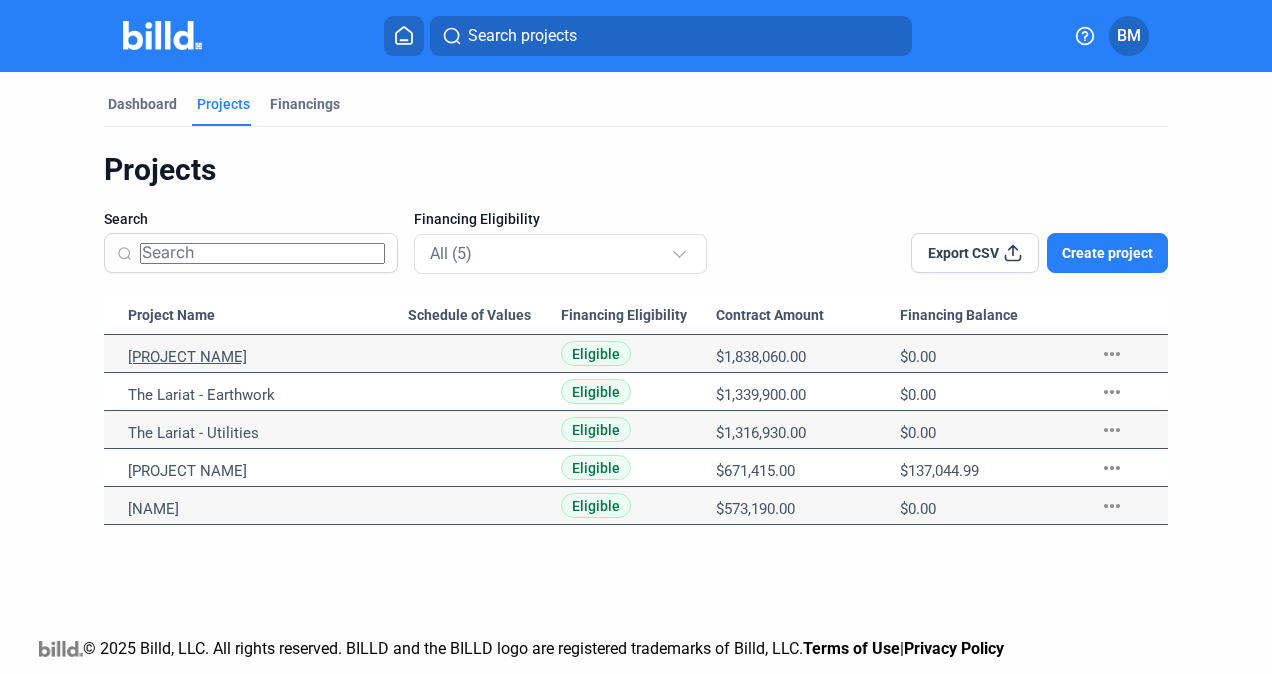 click on "[PROJECT NAME]" at bounding box center [268, 357] 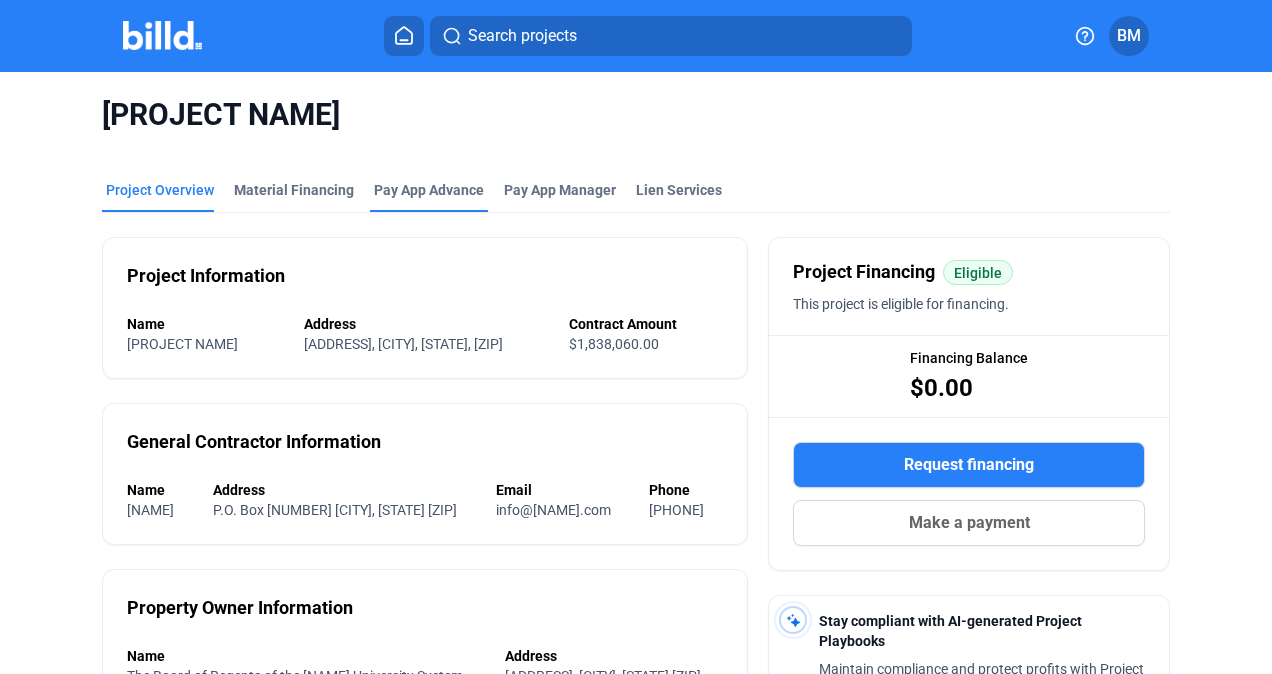 click on "Pay App Advance" at bounding box center [429, 196] 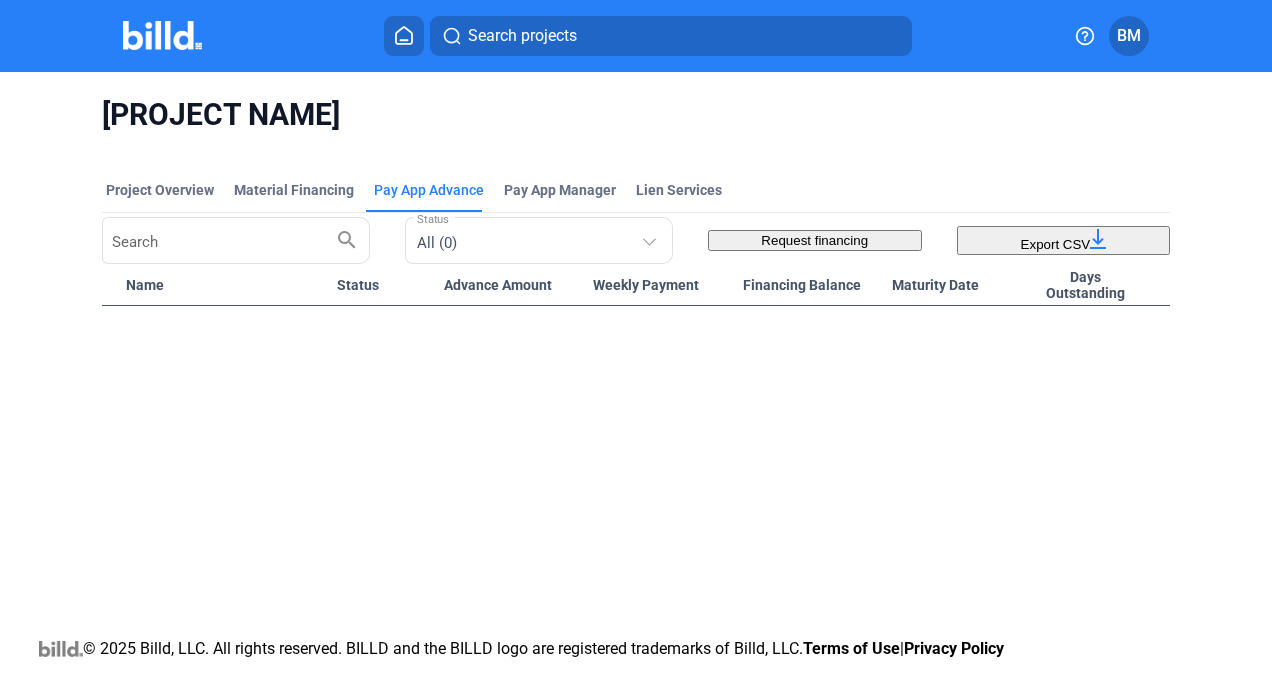 click on "Request financing" at bounding box center [814, 240] 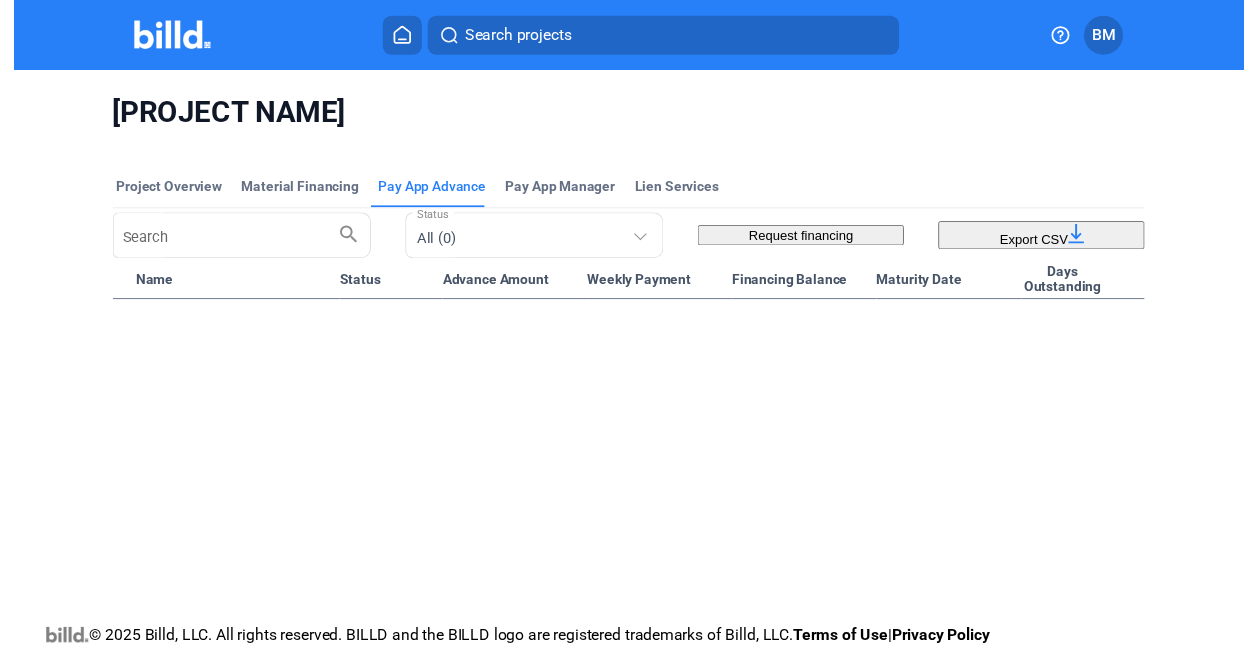 scroll, scrollTop: 630, scrollLeft: 0, axis: vertical 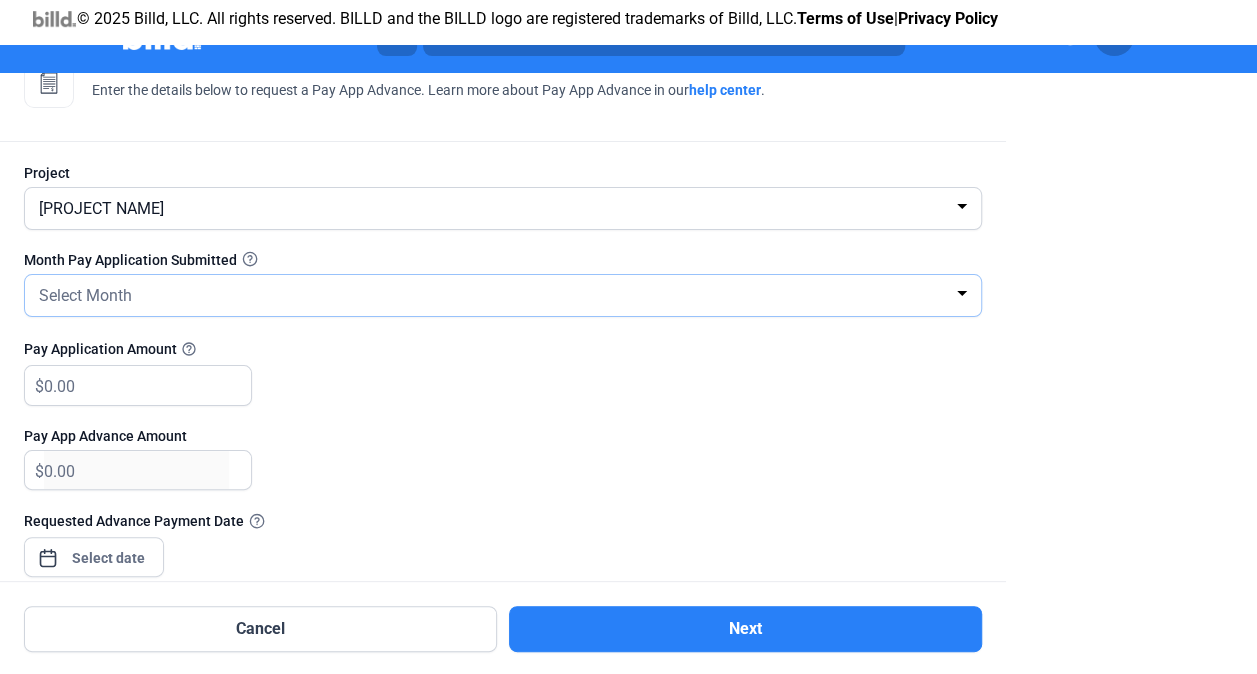 click on "Select Month" at bounding box center (494, 294) 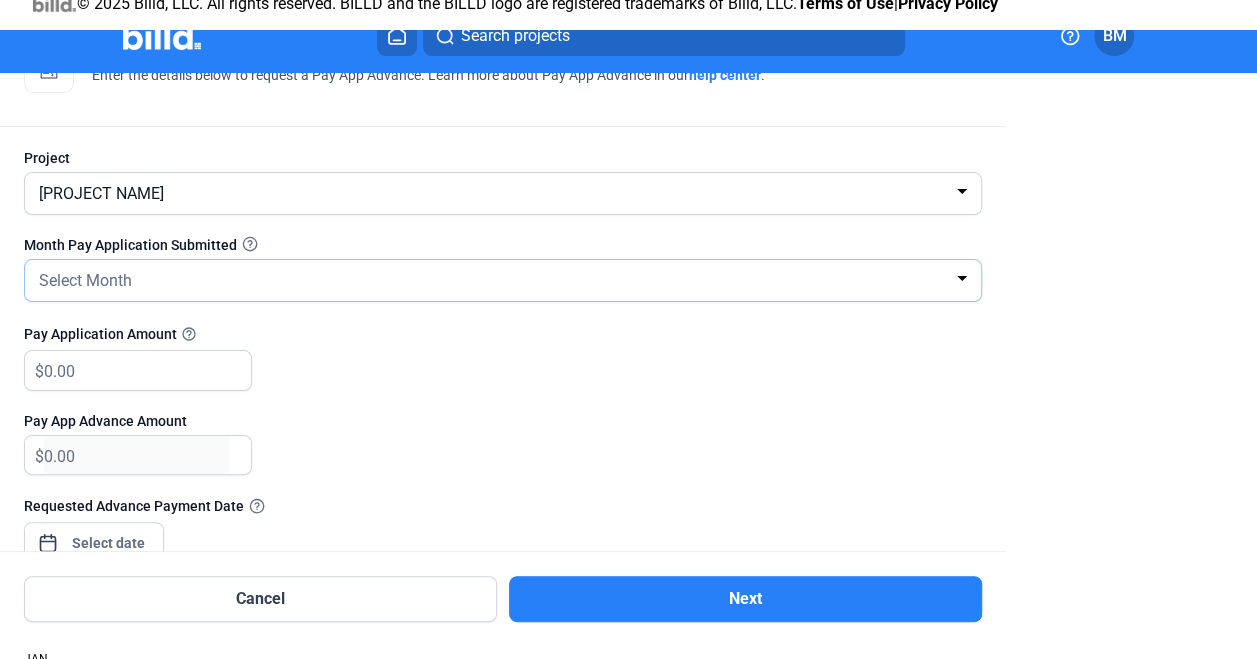 click at bounding box center (962, 279) 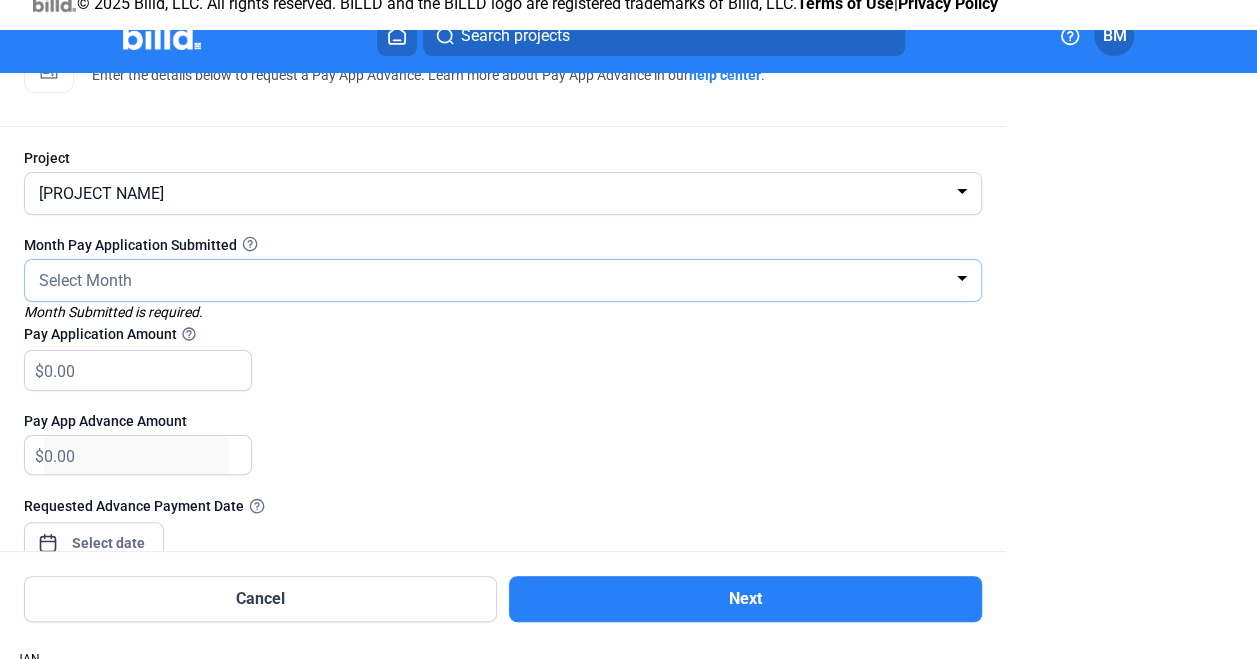 click on "Select Month" at bounding box center (494, 279) 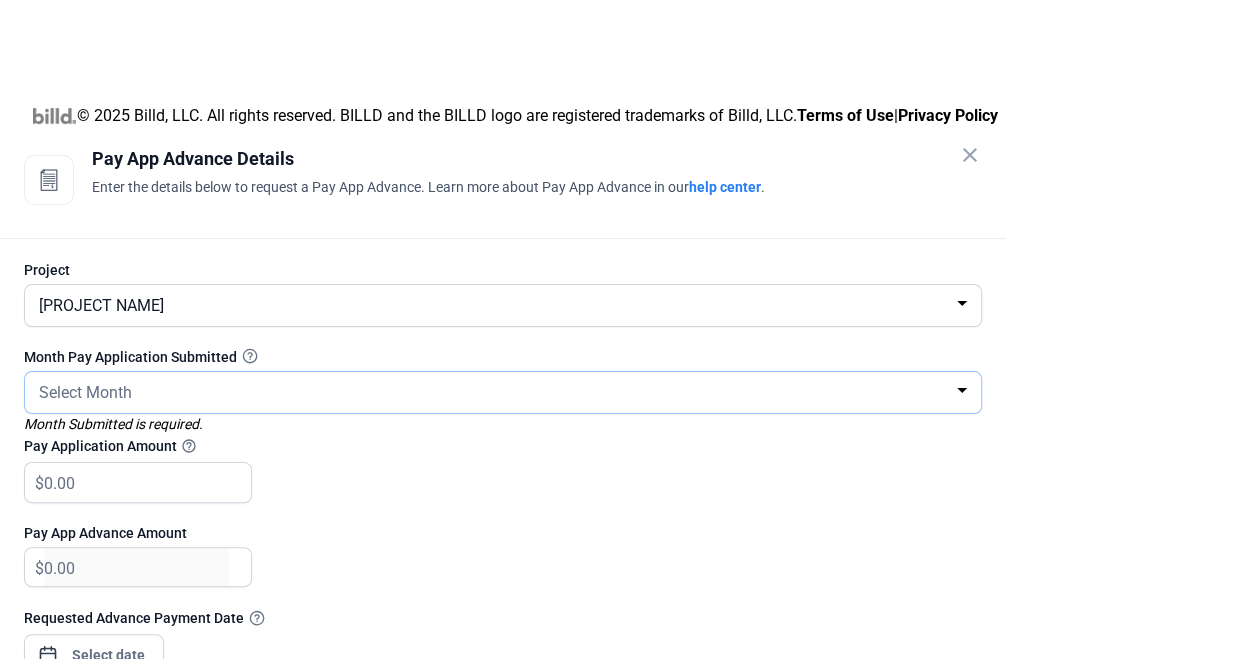 scroll, scrollTop: 508, scrollLeft: 0, axis: vertical 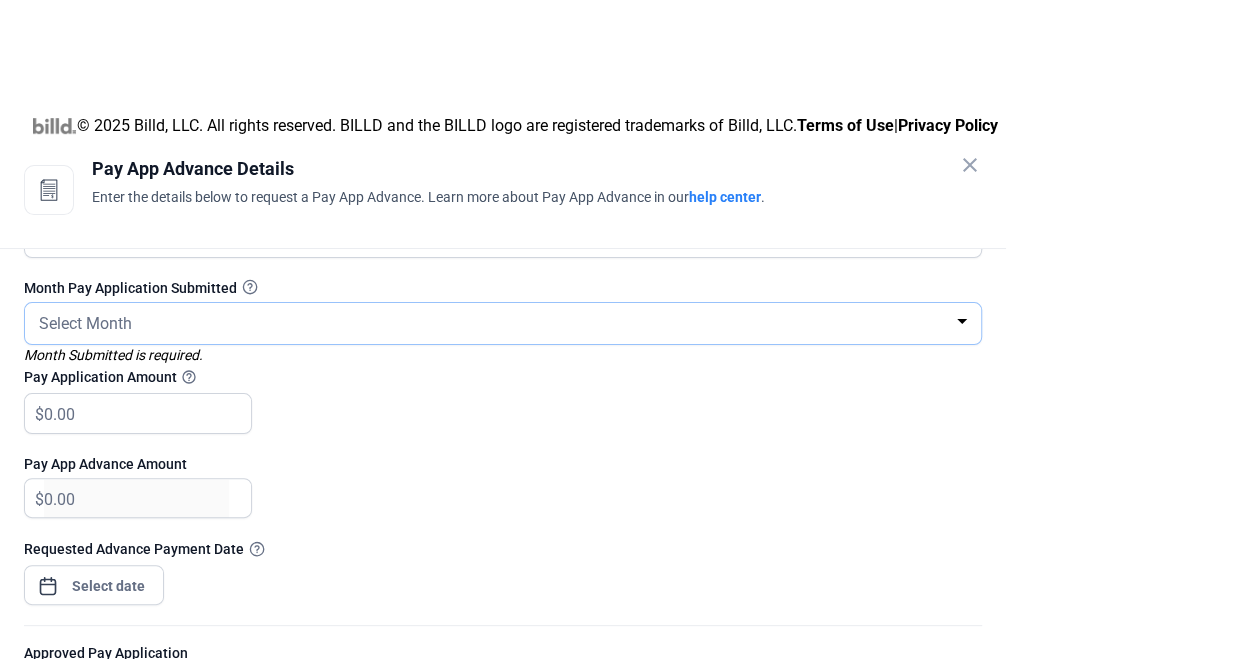 click at bounding box center (962, 321) 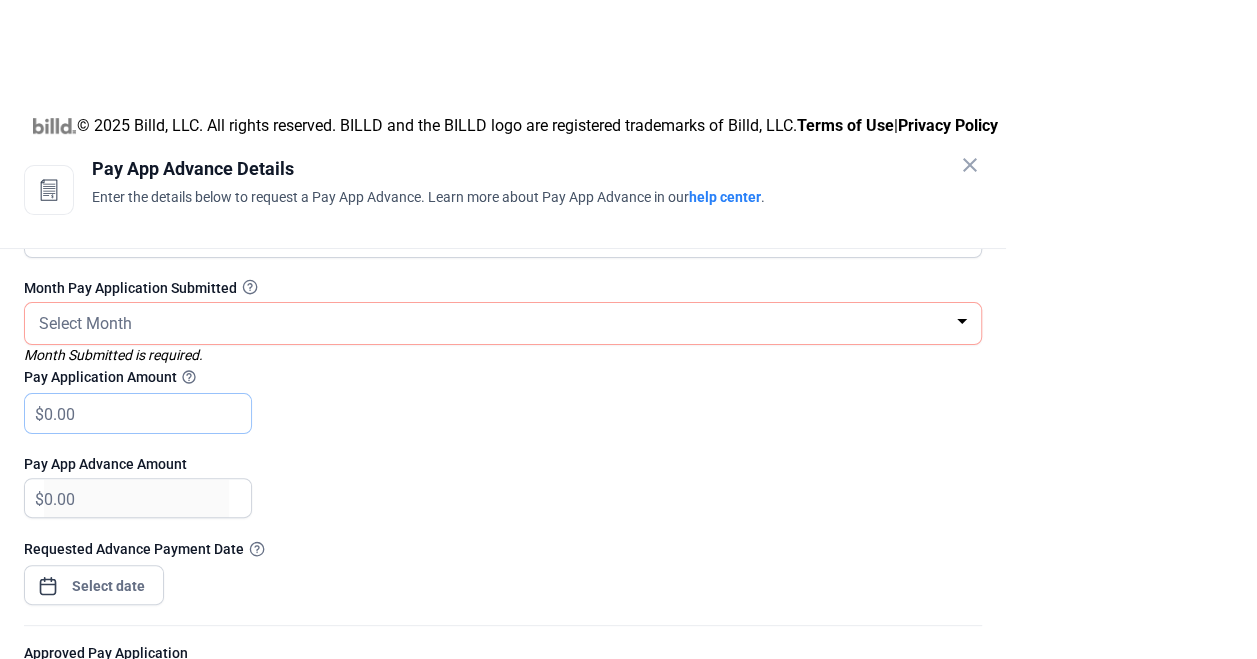 click at bounding box center [136, 413] 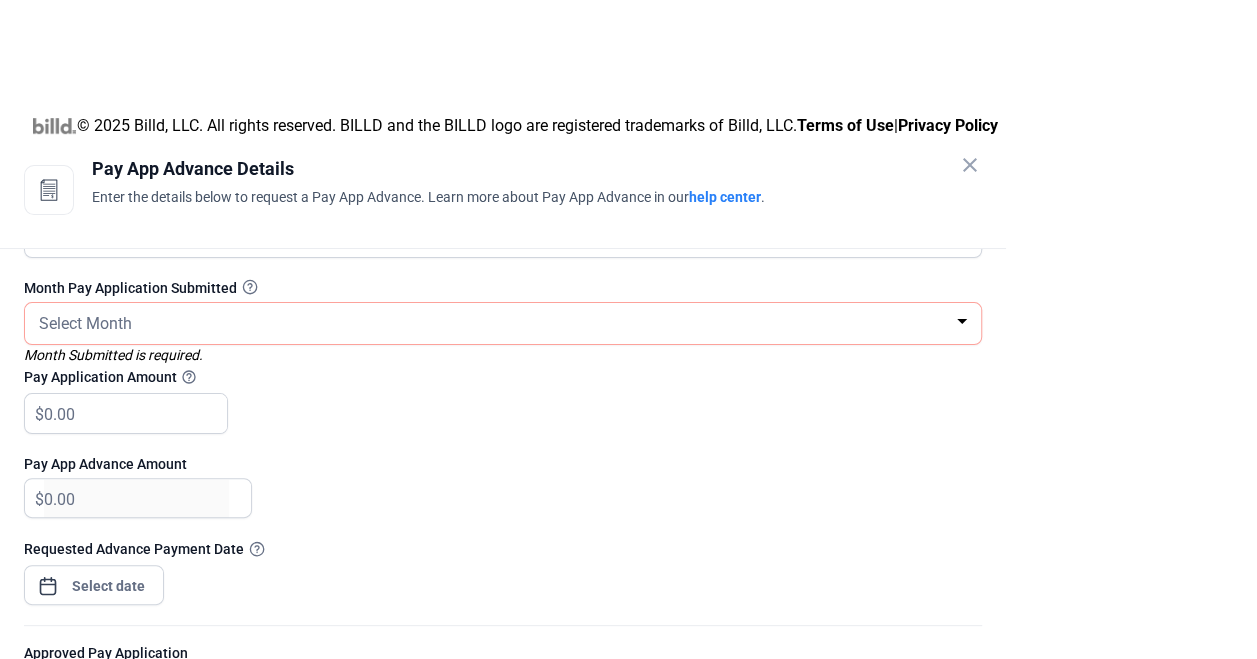 drag, startPoint x: 381, startPoint y: 426, endPoint x: 365, endPoint y: 414, distance: 20 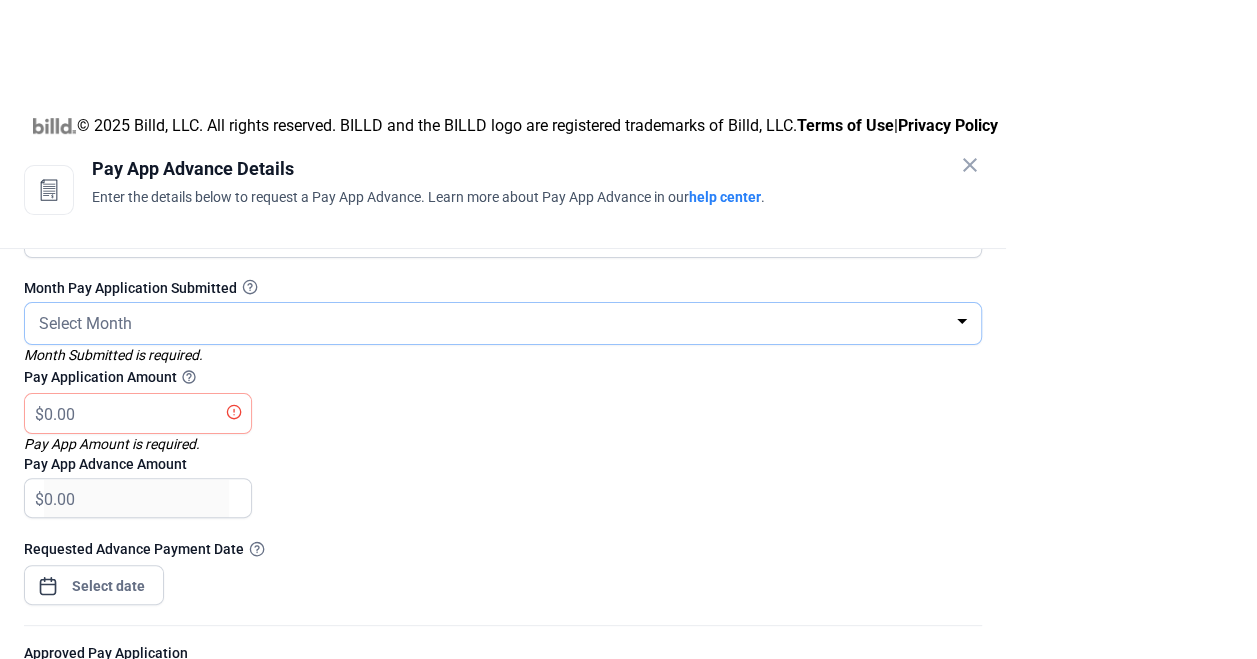 click on "Select Month" at bounding box center (494, 322) 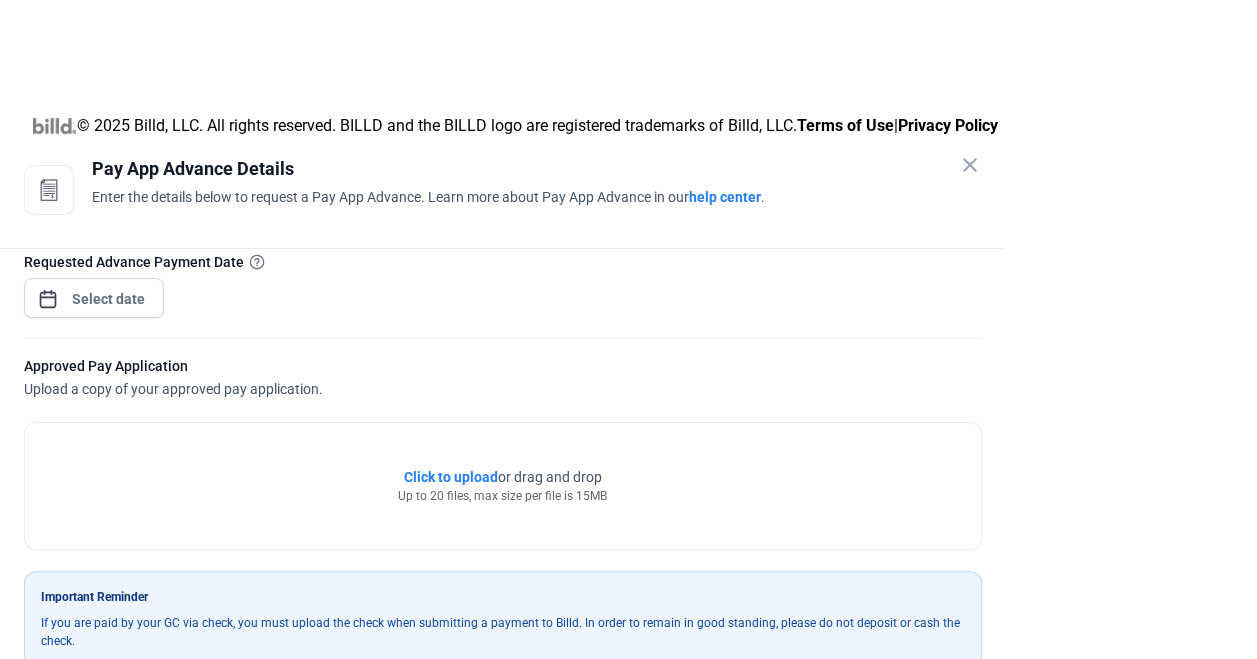 scroll, scrollTop: 62, scrollLeft: 0, axis: vertical 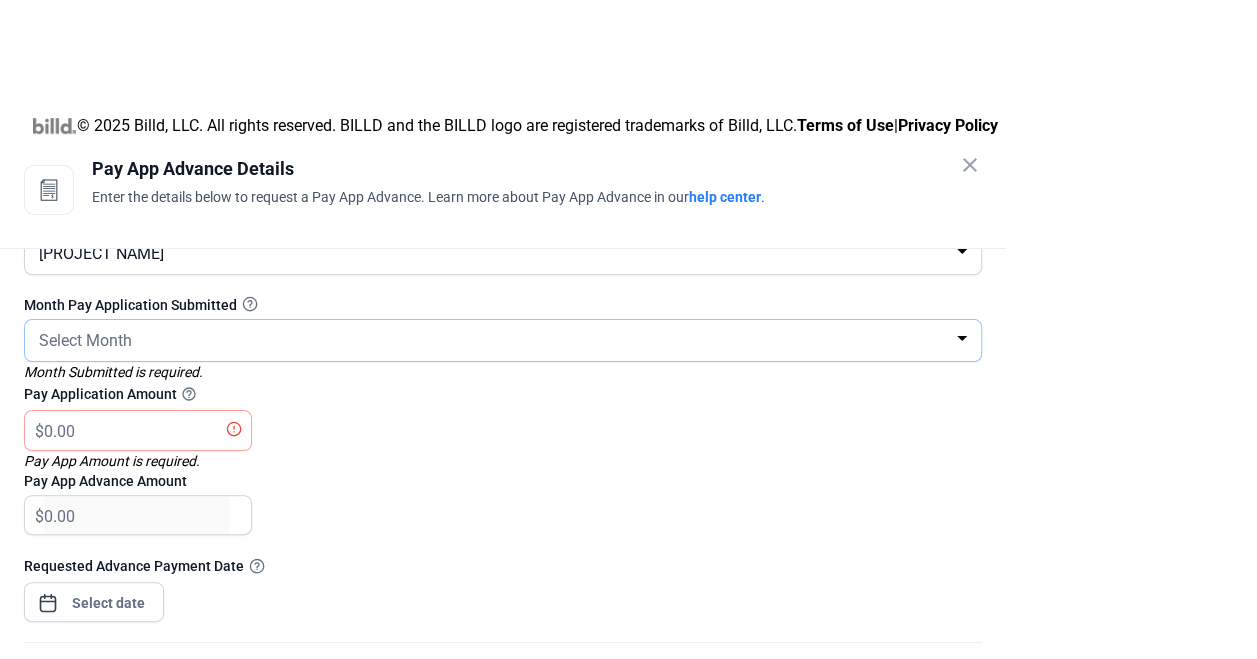 click on "Select Month" at bounding box center (85, 340) 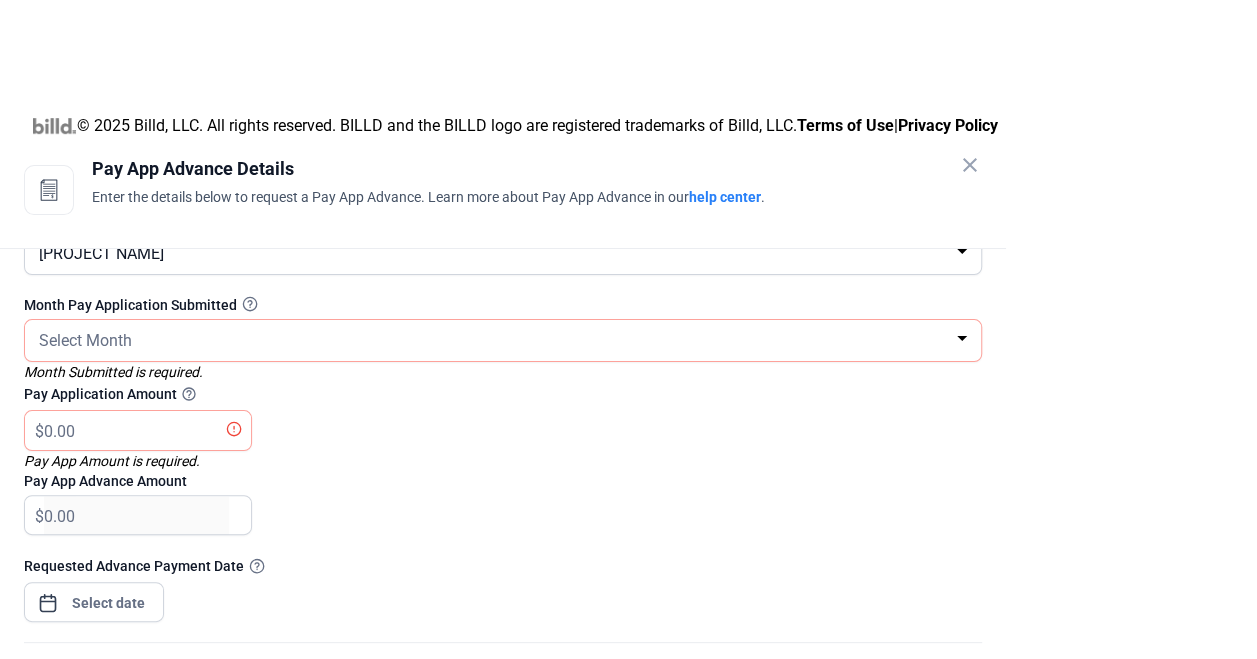 click on "close" at bounding box center (970, 165) 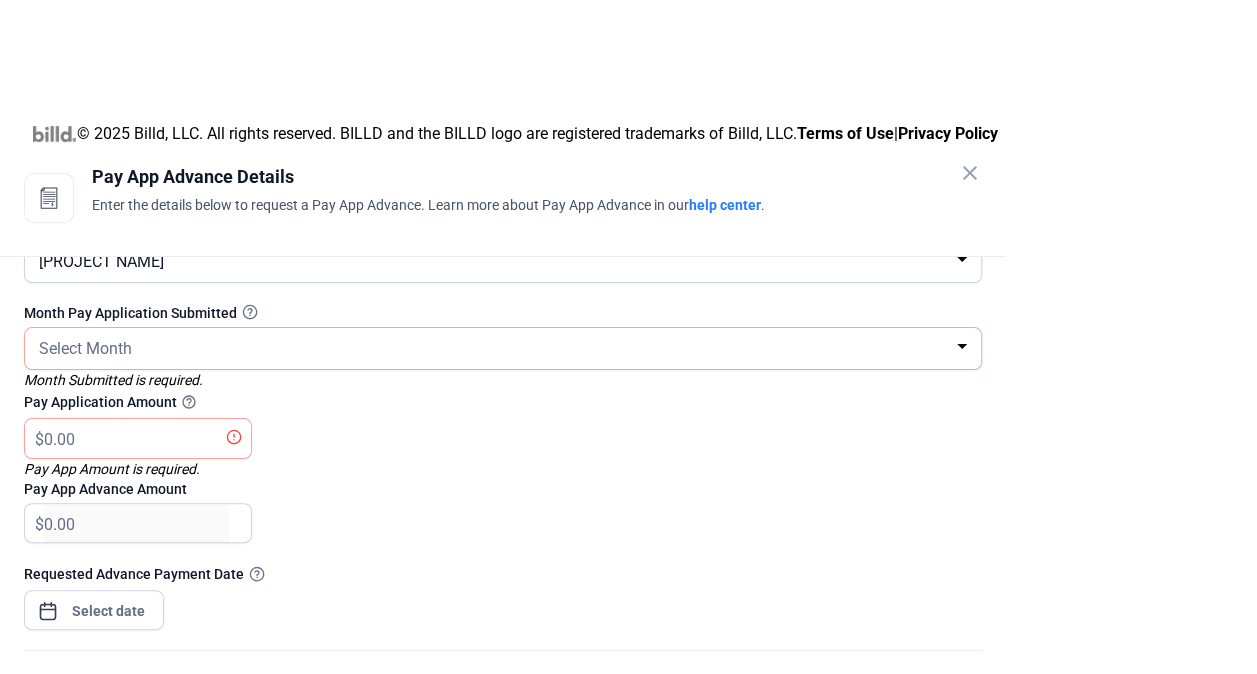 scroll, scrollTop: 0, scrollLeft: 0, axis: both 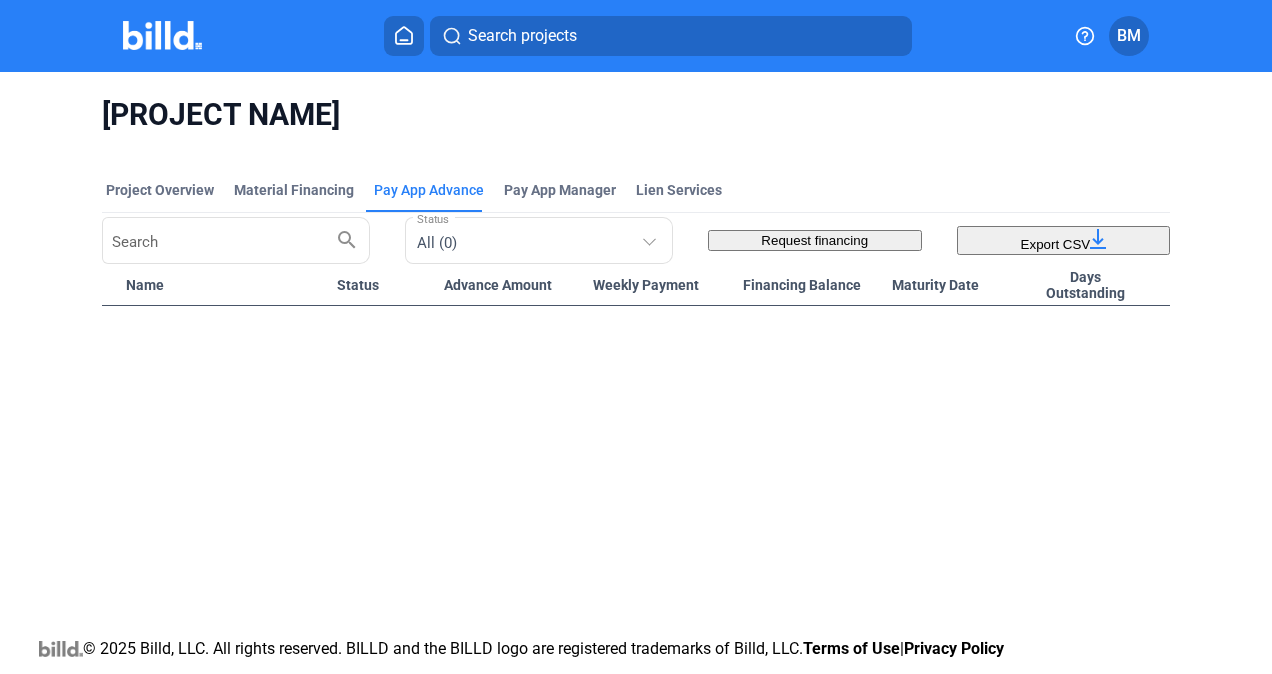 click on "Request financing" at bounding box center (814, 240) 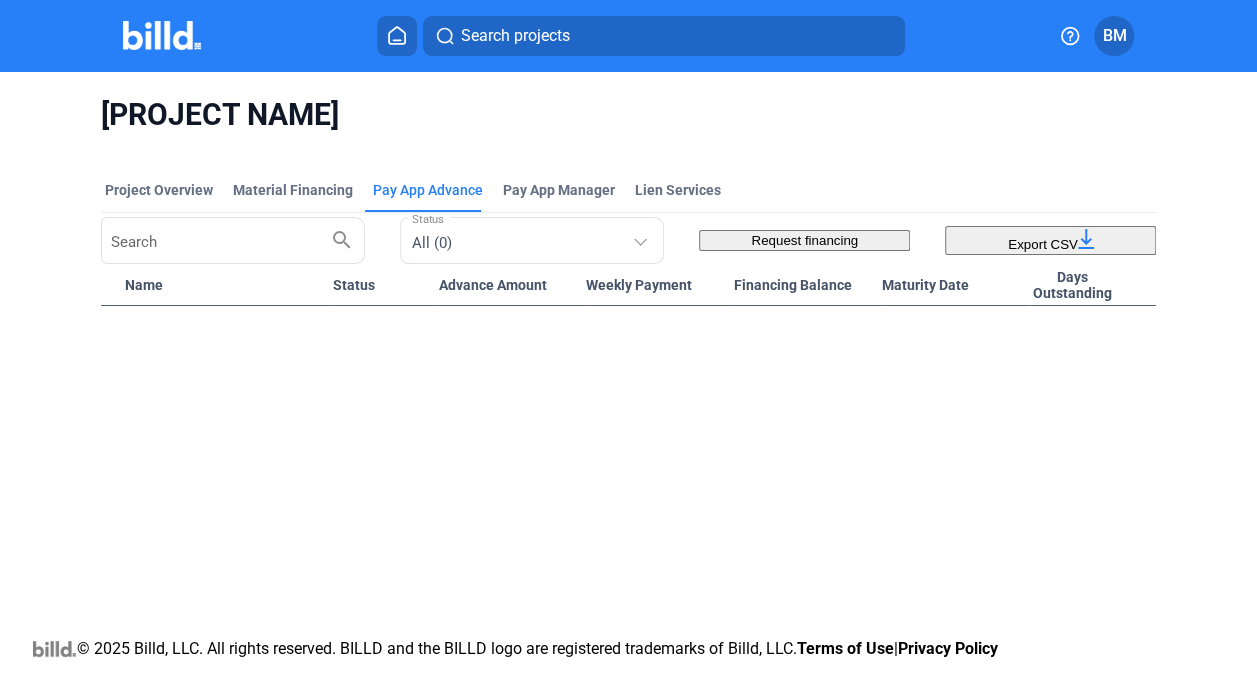 scroll, scrollTop: 630, scrollLeft: 0, axis: vertical 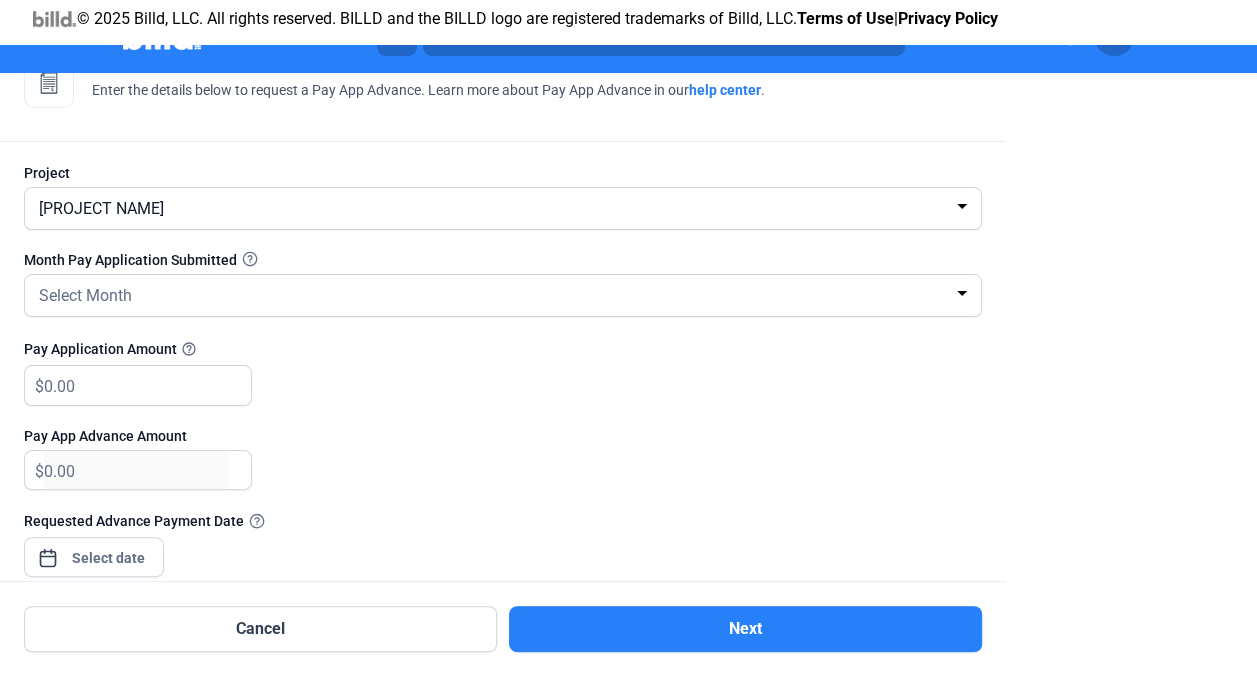 drag, startPoint x: 792, startPoint y: 242, endPoint x: 494, endPoint y: 387, distance: 331.40457 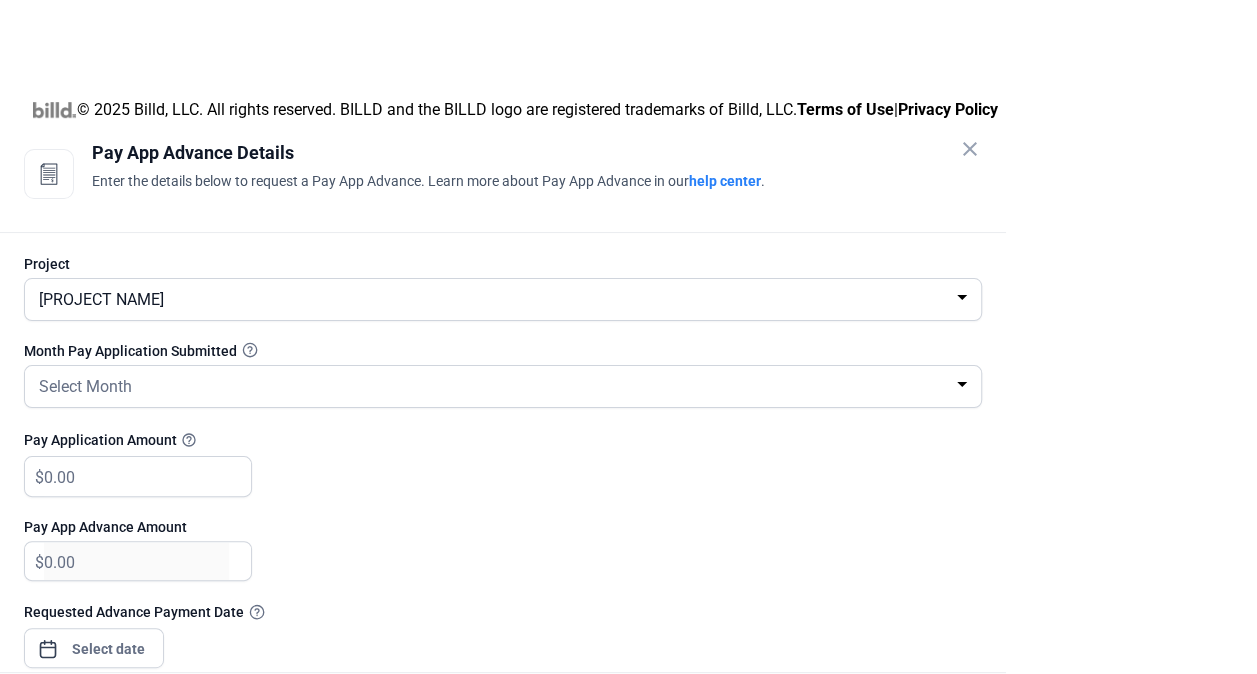 scroll, scrollTop: 535, scrollLeft: 0, axis: vertical 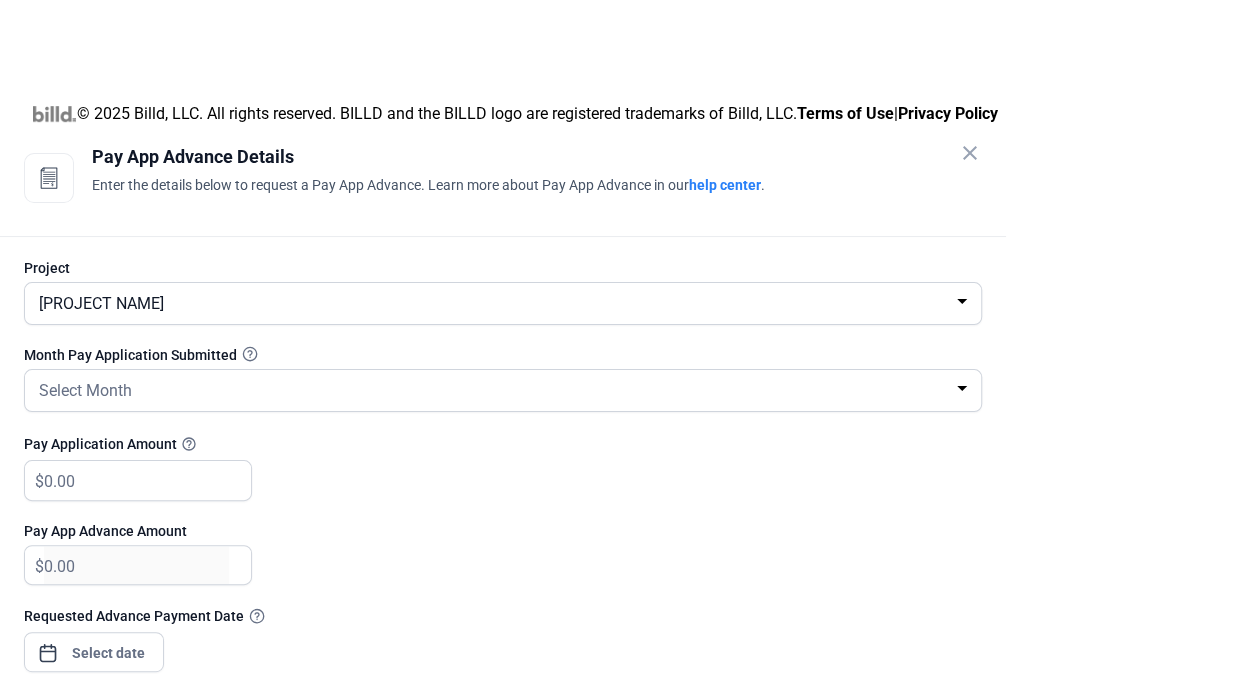 click on "[PROJECT NAME]" at bounding box center (494, 302) 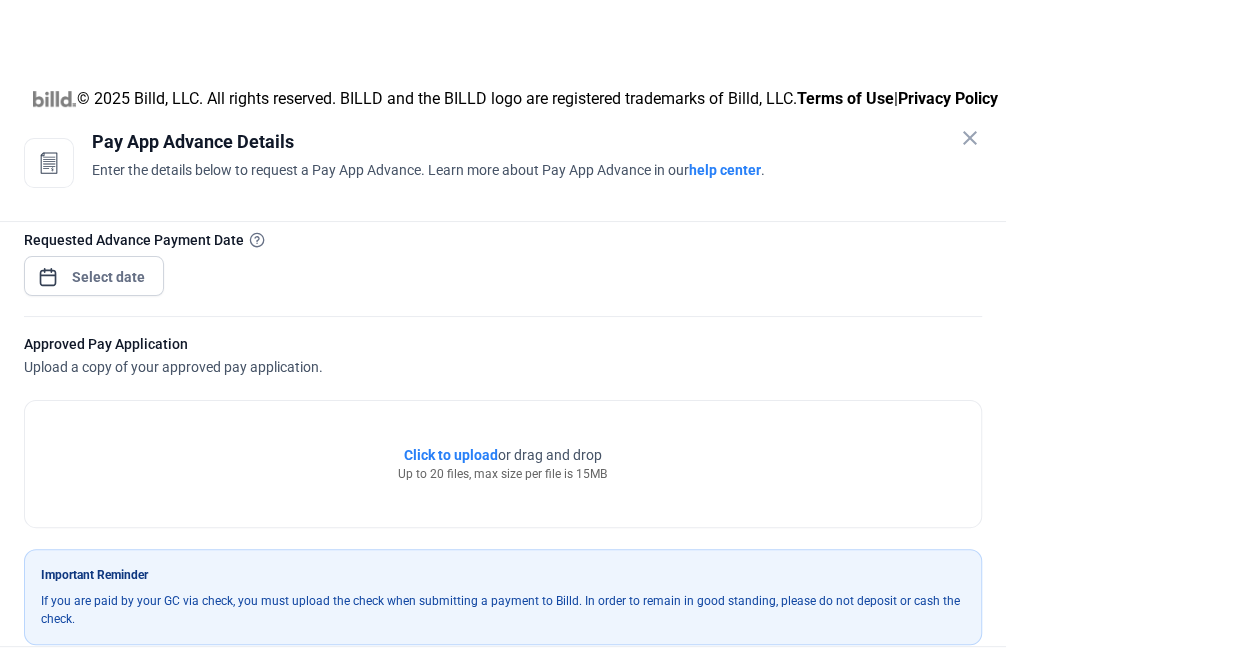 scroll, scrollTop: 366, scrollLeft: 0, axis: vertical 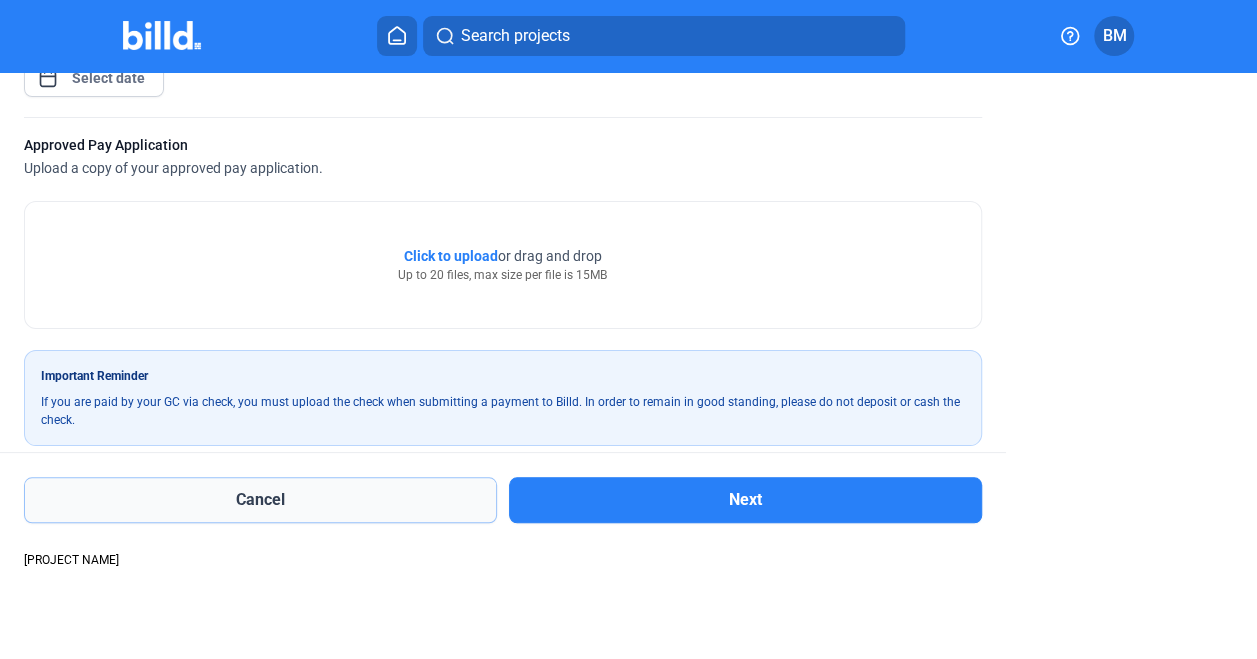 click on "Cancel" at bounding box center (260, 500) 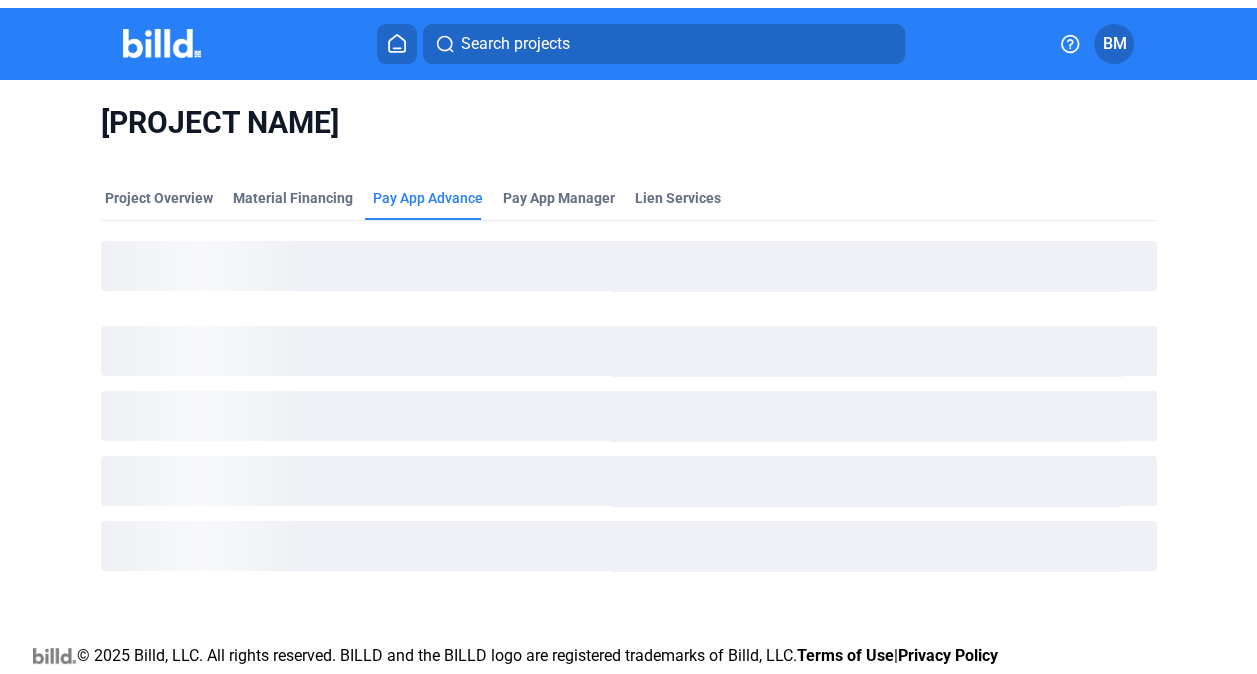 scroll, scrollTop: 0, scrollLeft: 0, axis: both 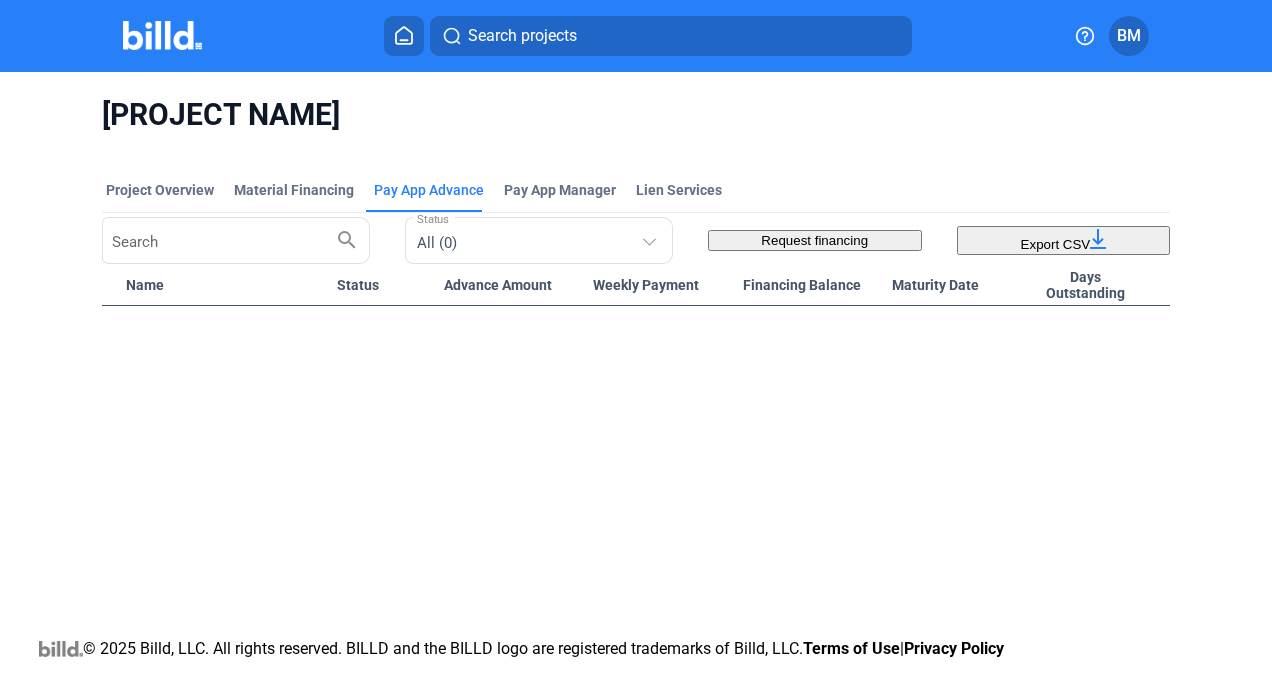 click on "Request financing" at bounding box center (814, 240) 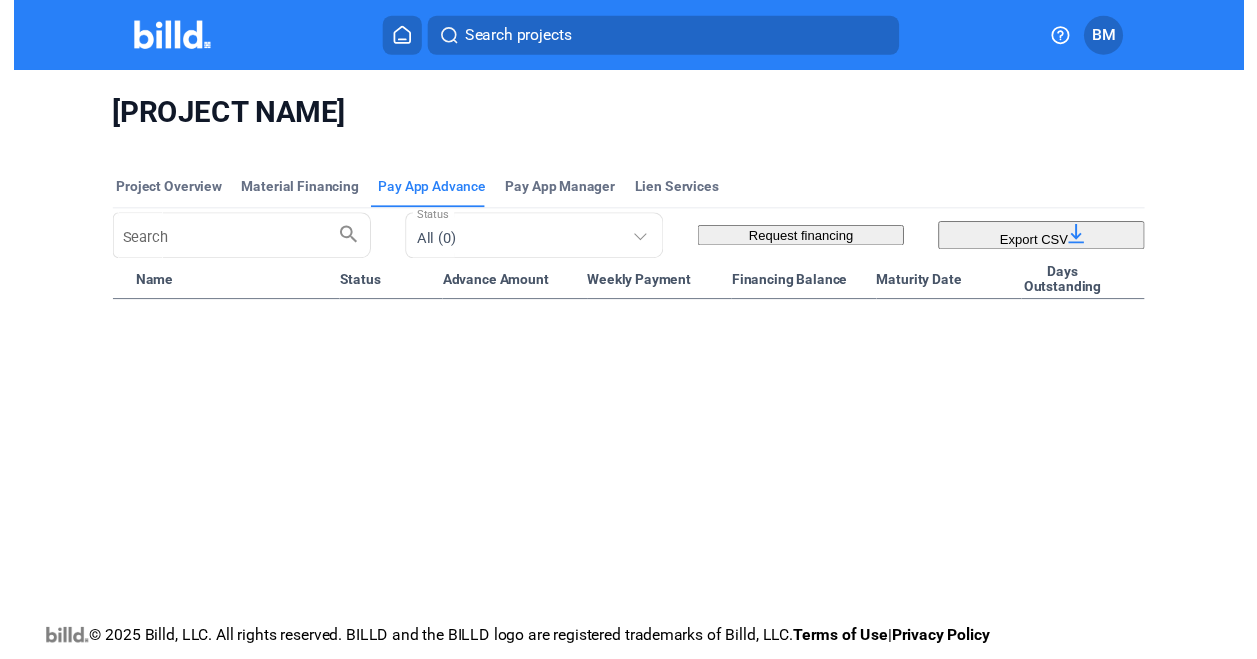 scroll, scrollTop: 630, scrollLeft: 0, axis: vertical 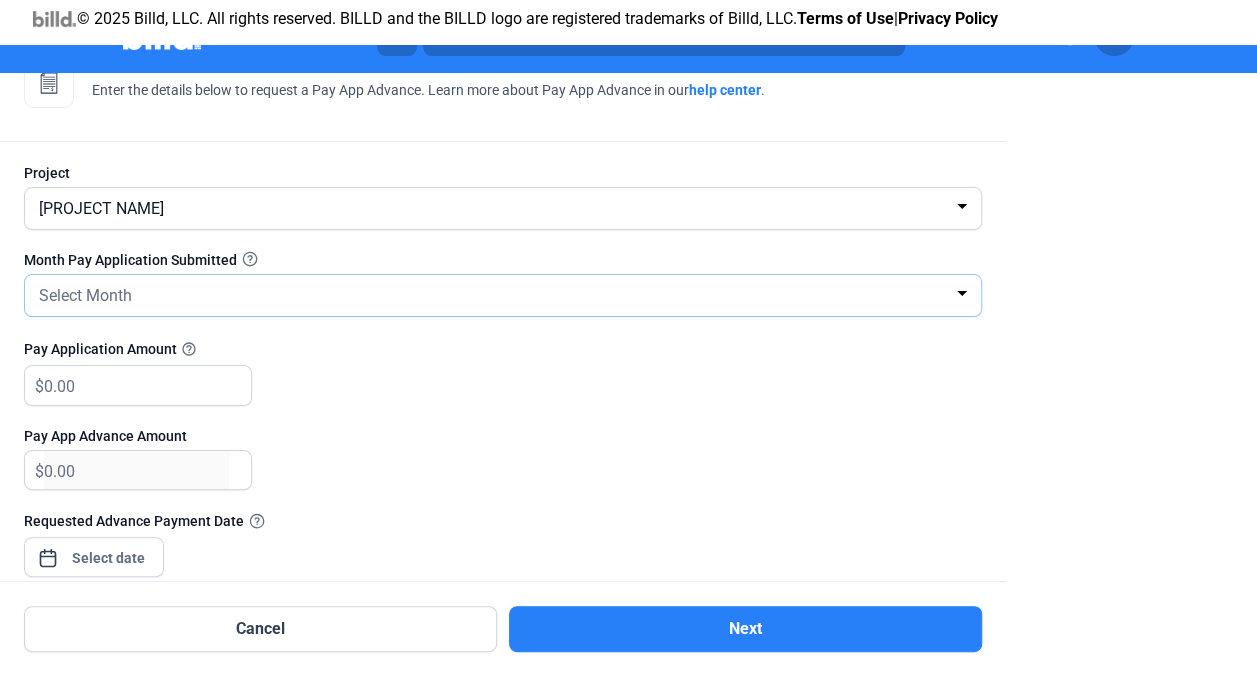 click on "Select Month" at bounding box center [494, 294] 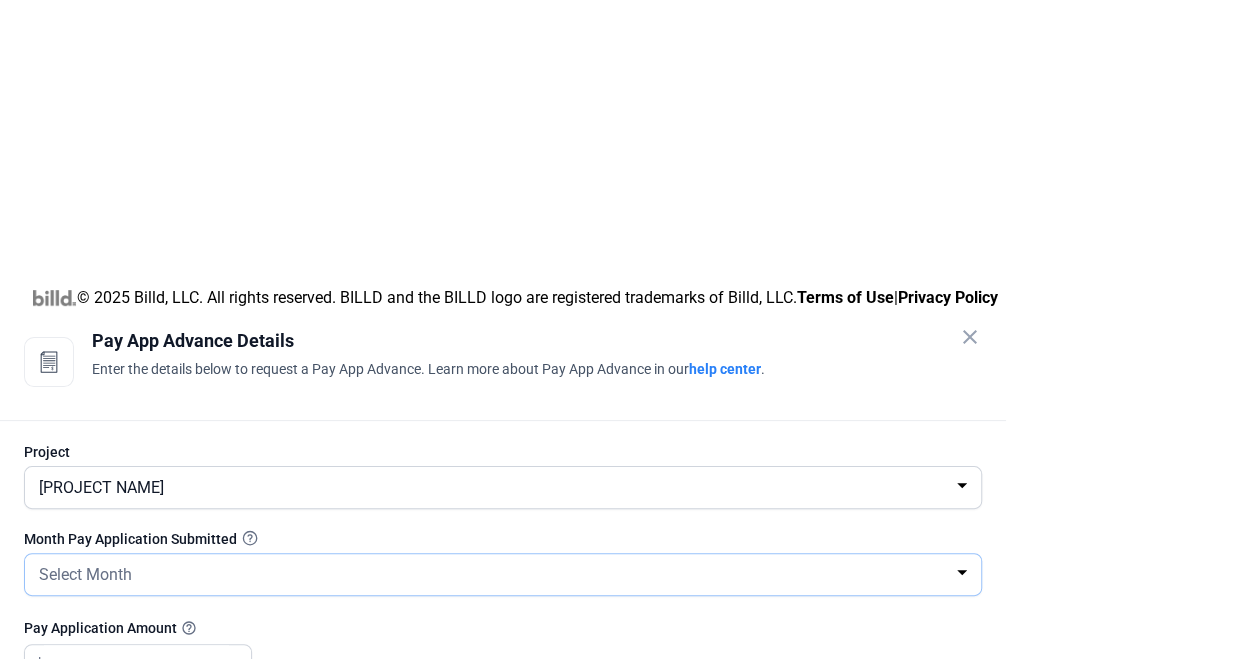 scroll, scrollTop: 530, scrollLeft: 0, axis: vertical 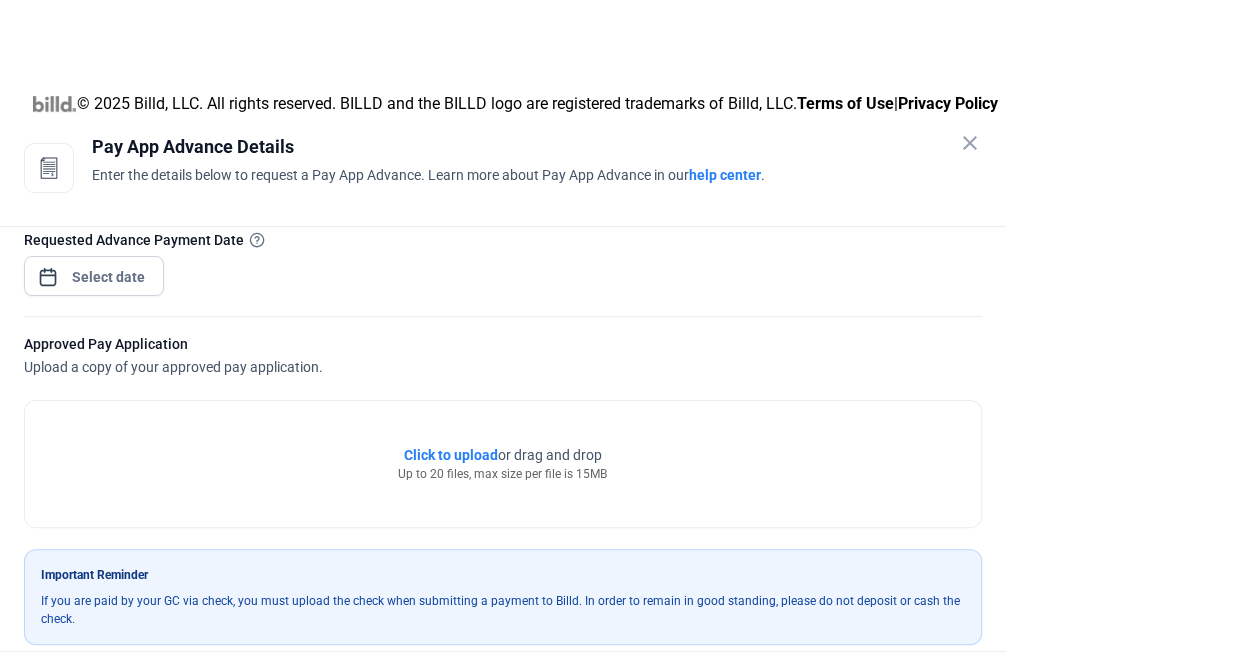 click on "Click to upload" 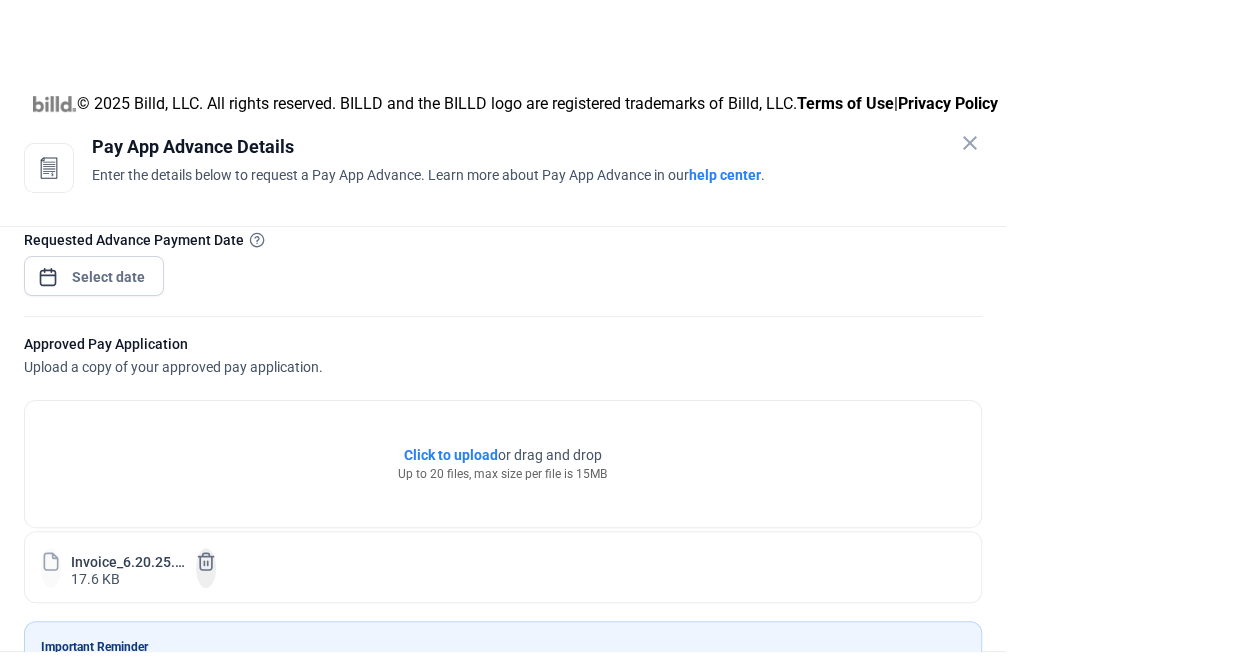 click on "Invoice_6.20.25.pdf" 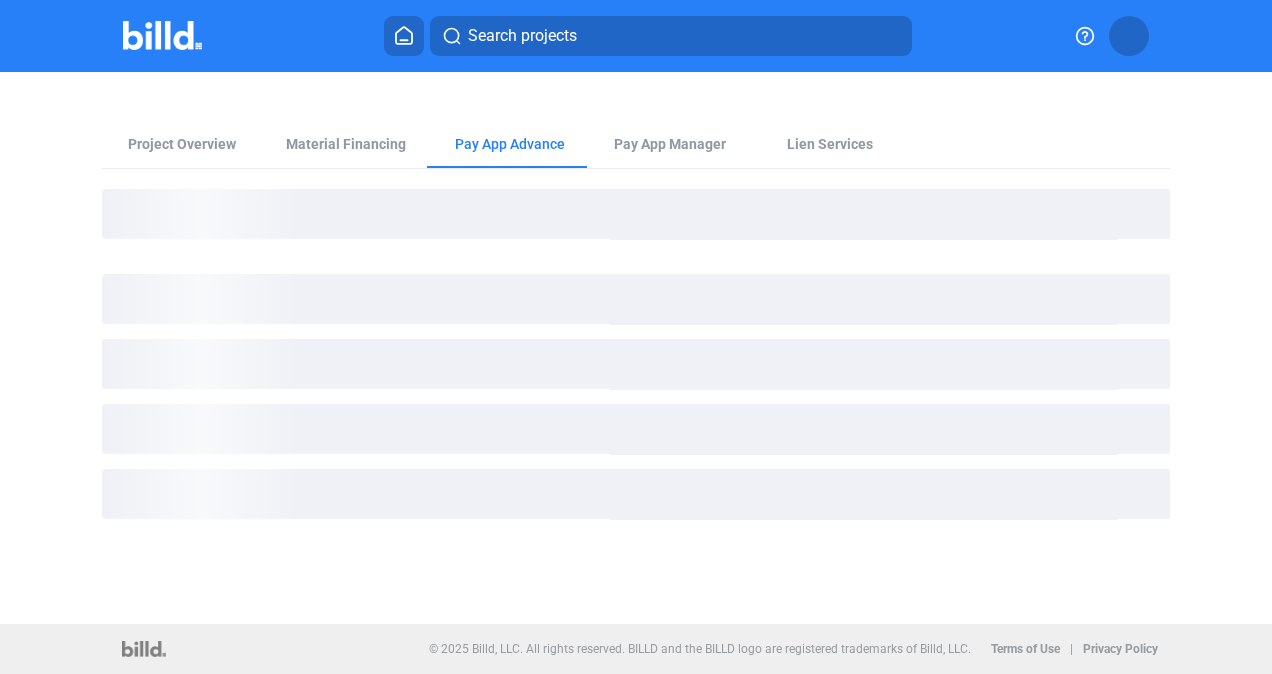 scroll, scrollTop: 0, scrollLeft: 0, axis: both 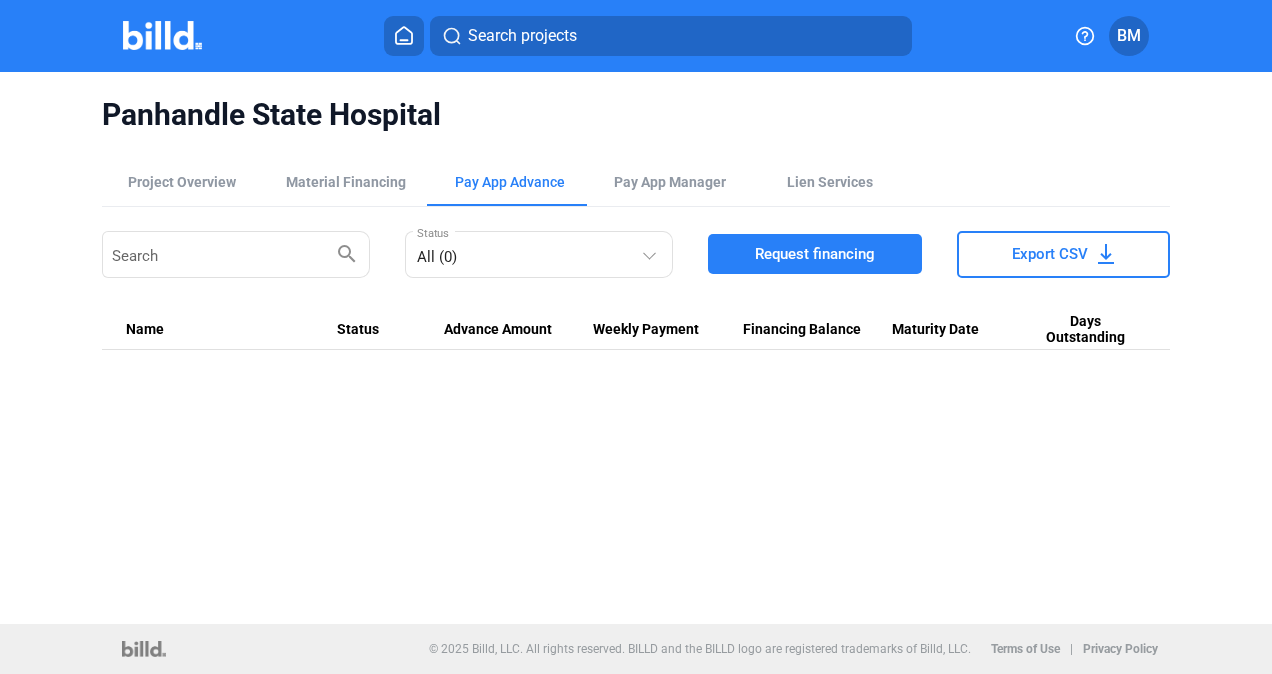 click on "Request financing" at bounding box center (815, 254) 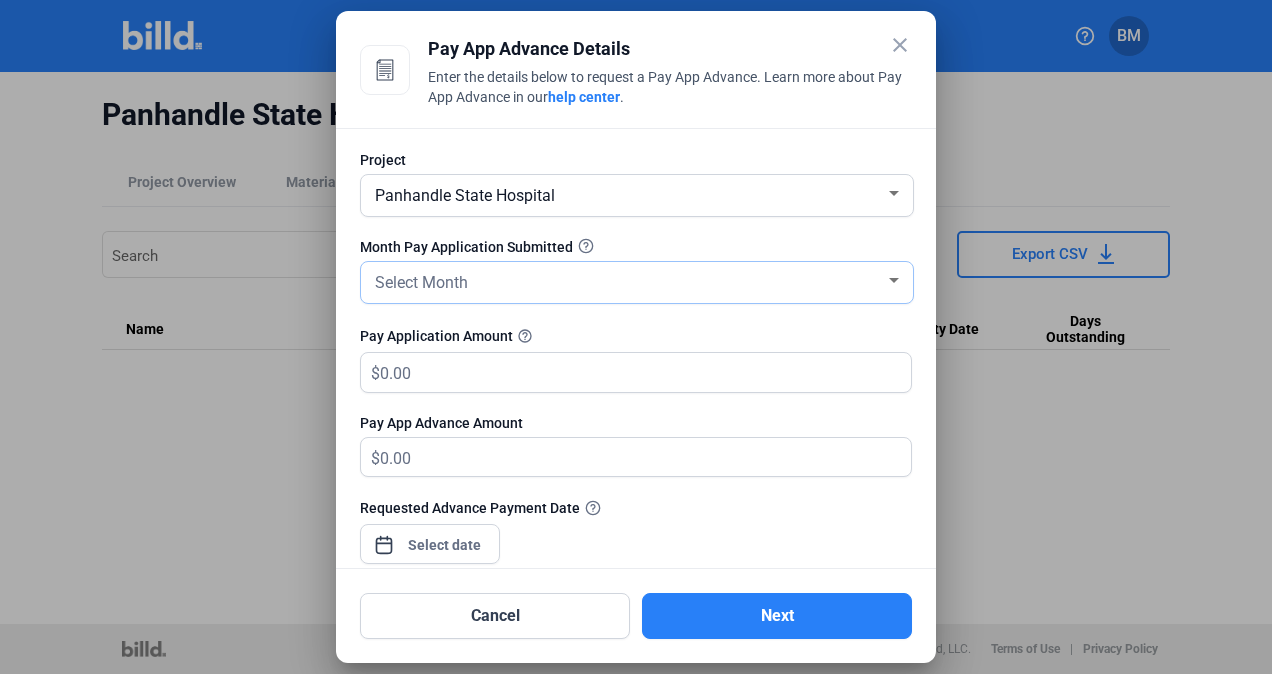 click on "Select Month" at bounding box center (628, 281) 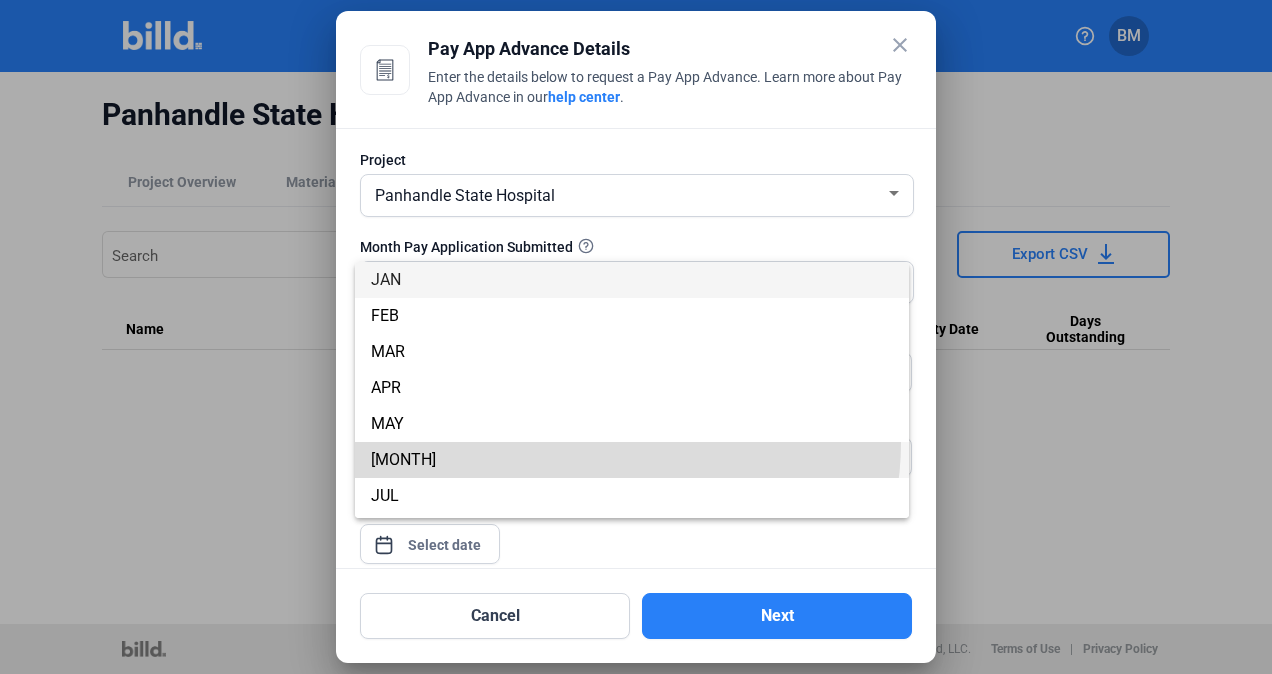 click on "JUN" at bounding box center [632, 460] 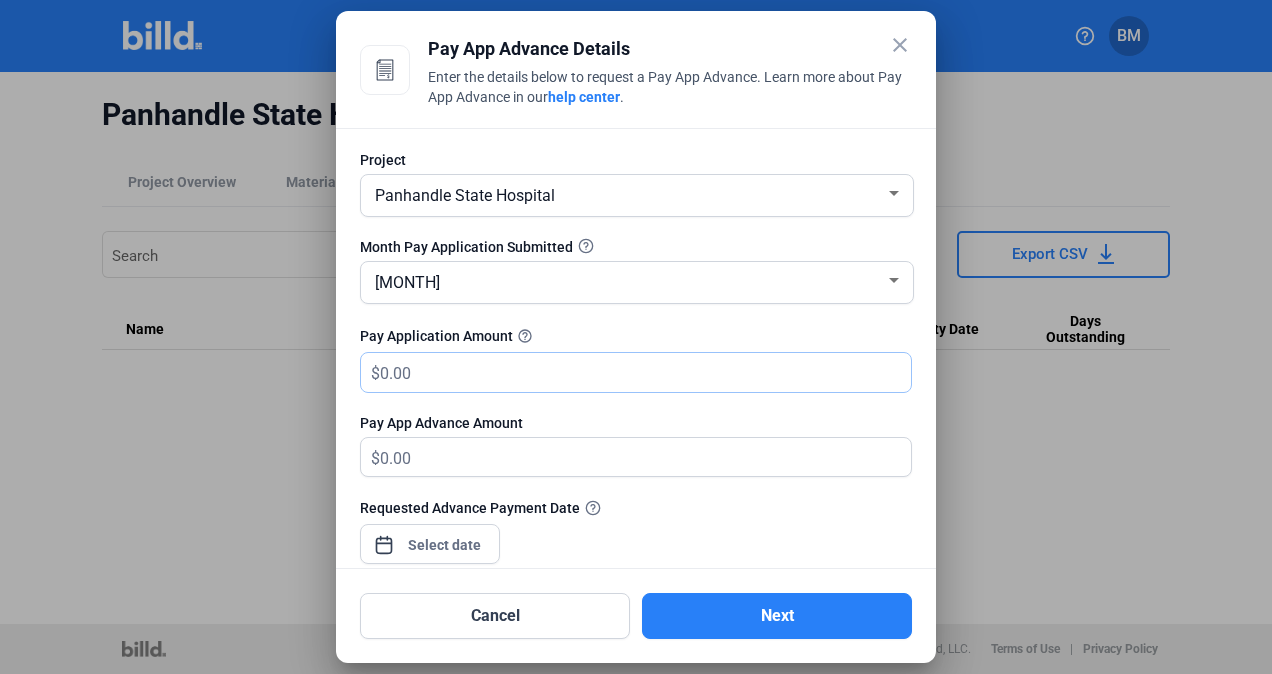 click at bounding box center (634, 372) 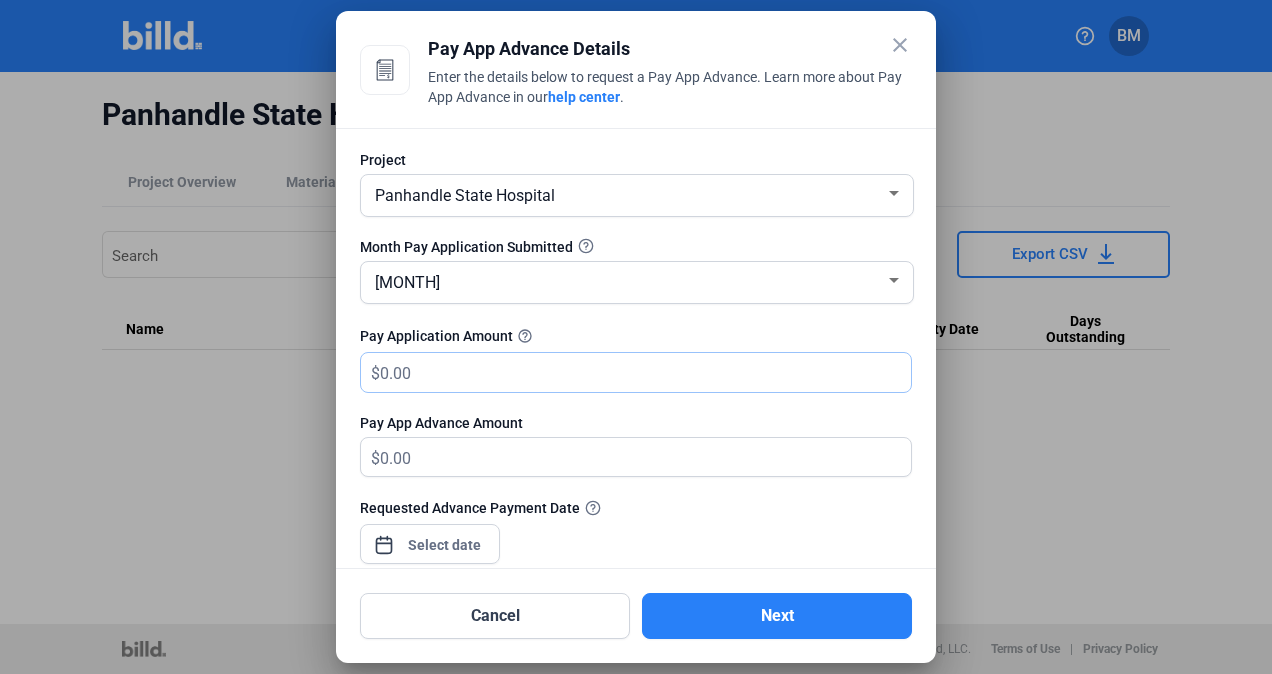click at bounding box center [645, 372] 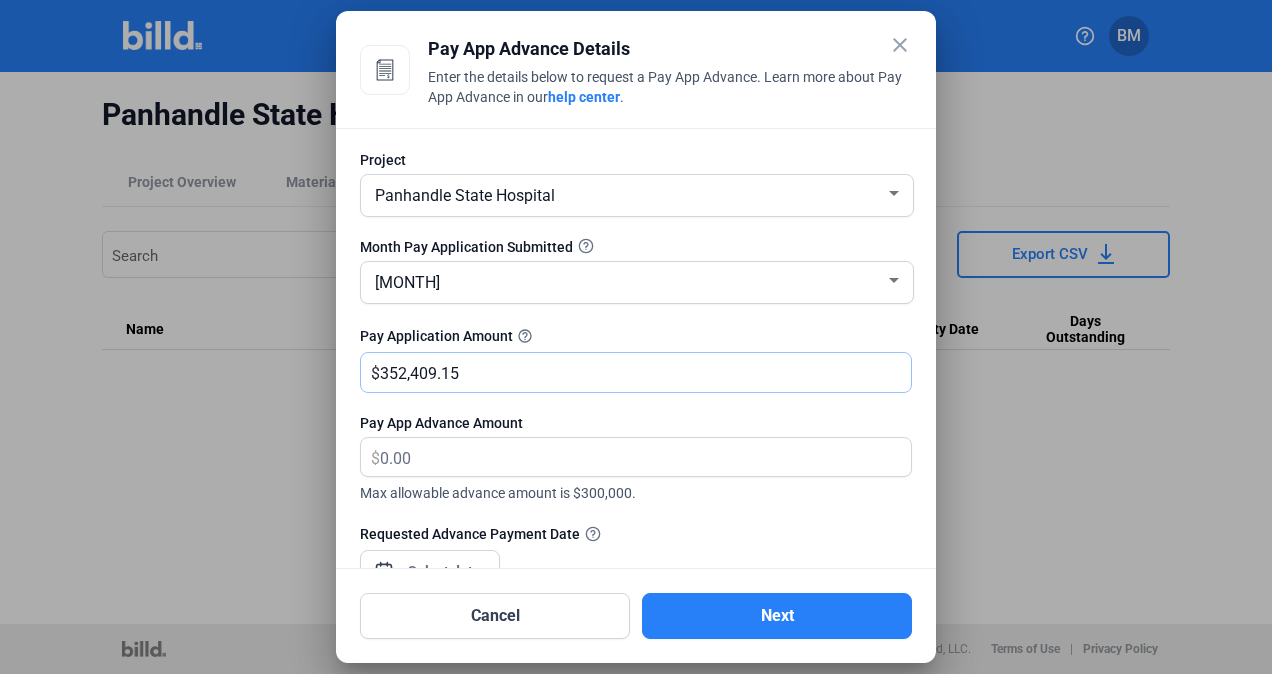 type on "352,409.15" 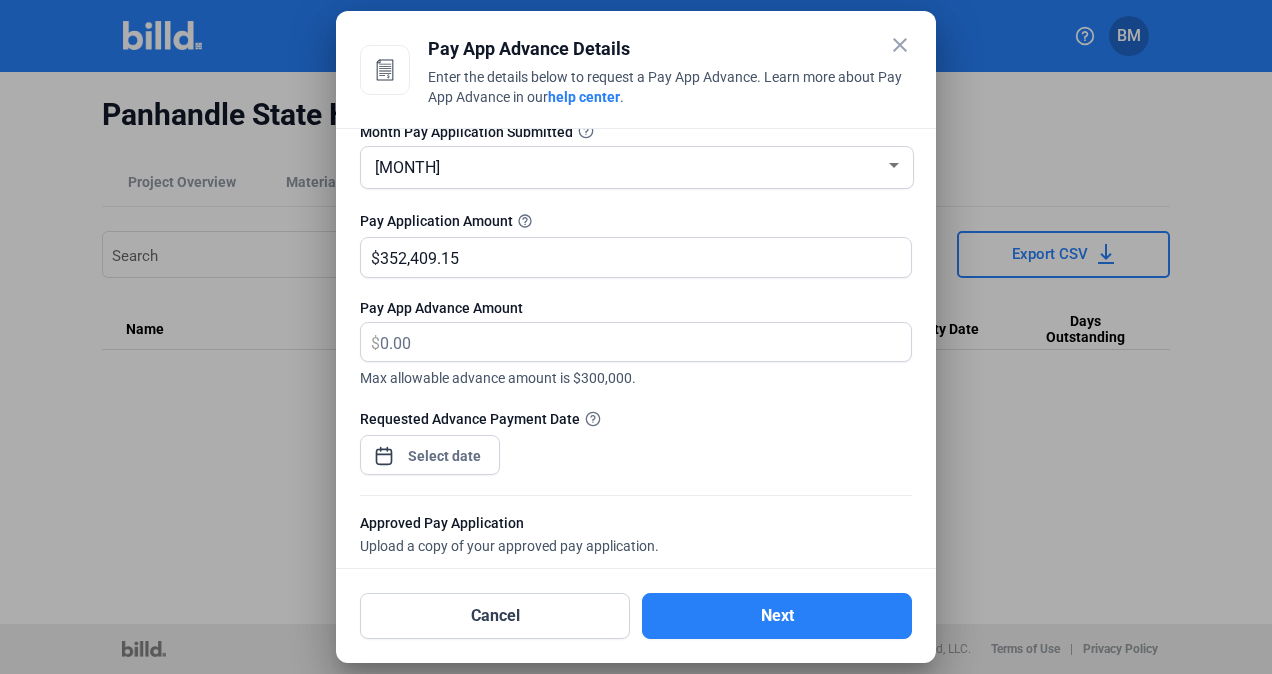 scroll, scrollTop: 123, scrollLeft: 0, axis: vertical 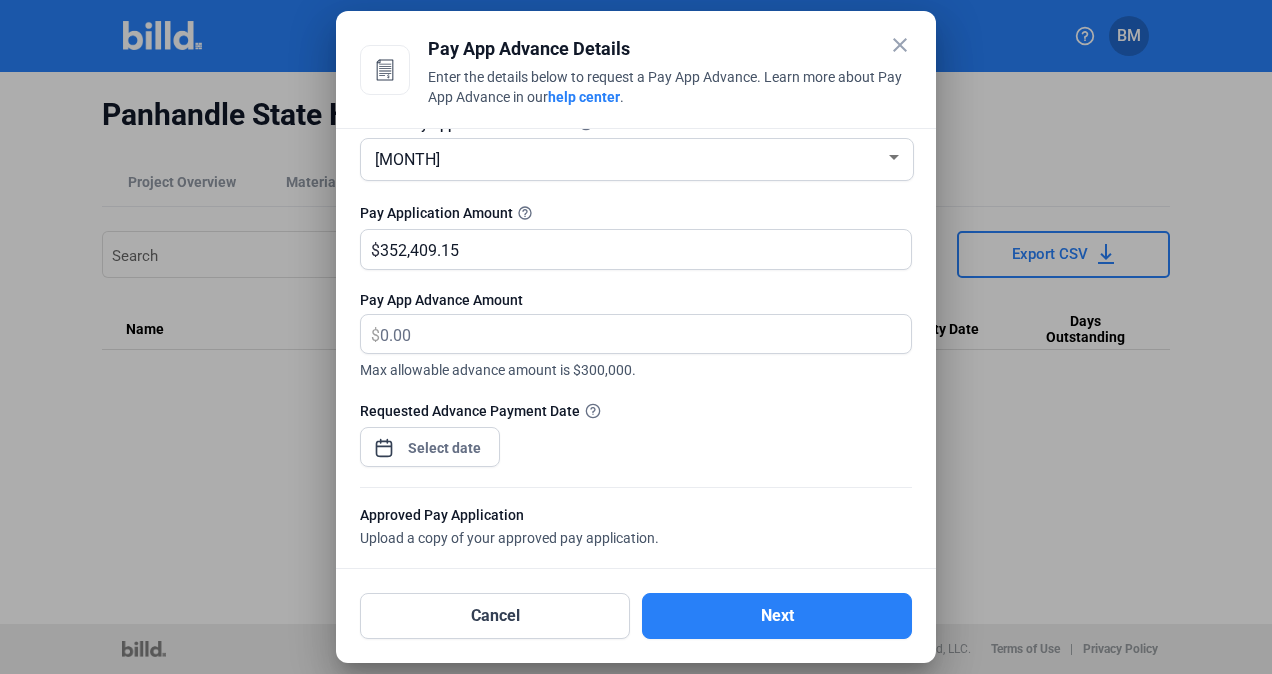 click on "$" at bounding box center [624, 334] 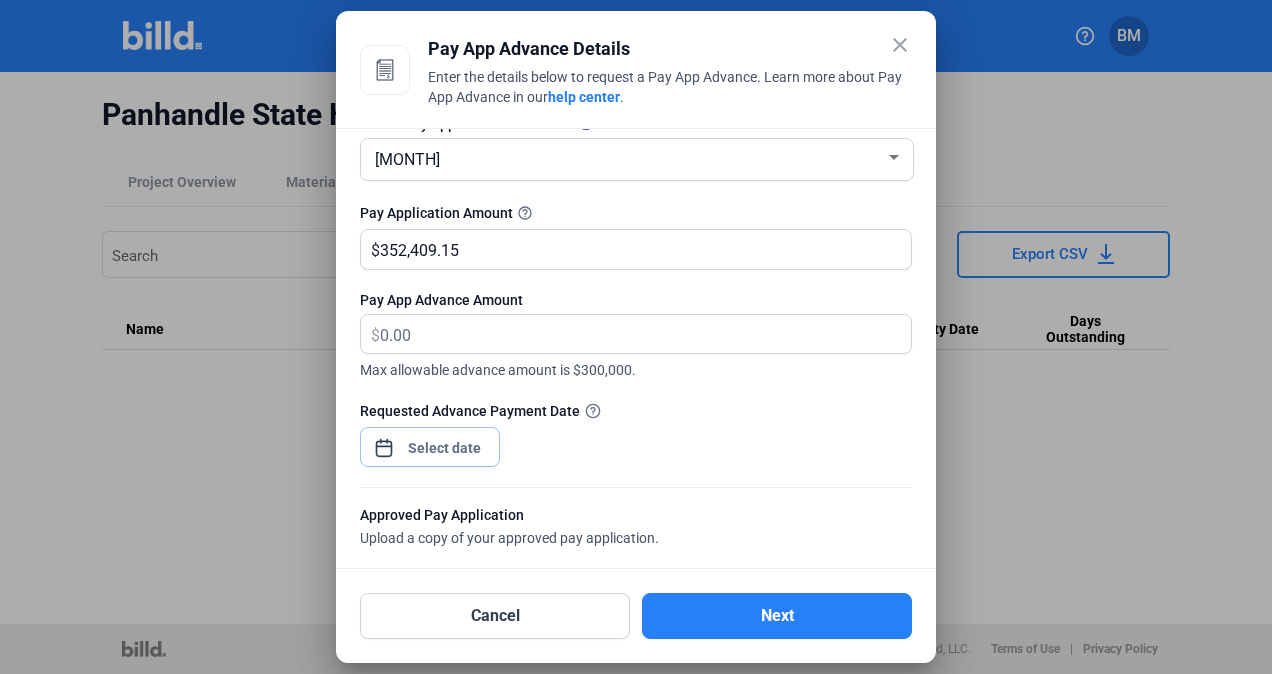 click on "close  Pay App Advance Details   Enter the details below to request a Pay App Advance. Learn more about Pay App Advance in our   help center .  Project  Panhandle State Hospital  Month Pay Application Submitted  JUN  Pay Application Amount  help_outline $ 352,409.15  Pay App Advance Amount  $ Max allowable advance amount is $300,000.  Requested Advance Payment Date   Approved Pay Application   Upload a copy of your approved pay application.  Click to upload  Tap to upload or drag and drop  Up to 20 files, max size per file is 15MB  Important Reminder If you are paid by your GC via check, you must upload the check when submitting a payment to Billd. In order to remain in good standing, please do not deposit or cash the check.   Cancel   Next" at bounding box center [636, 337] 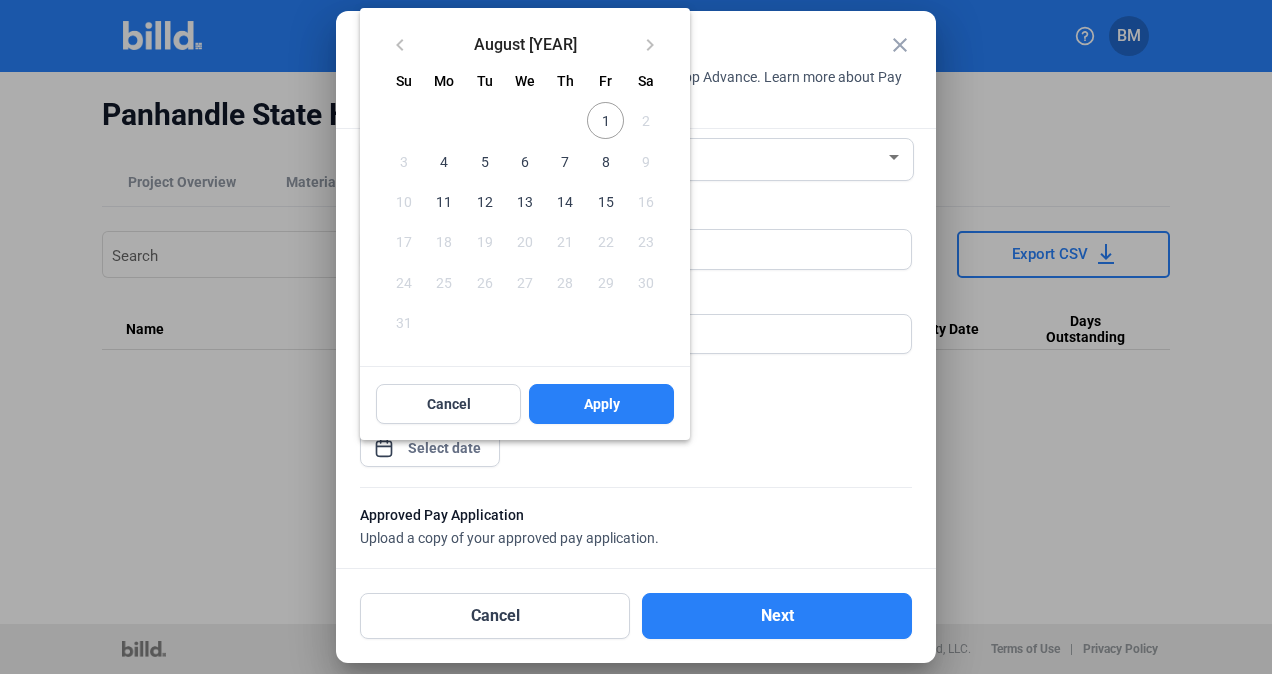click on "4" at bounding box center (444, 161) 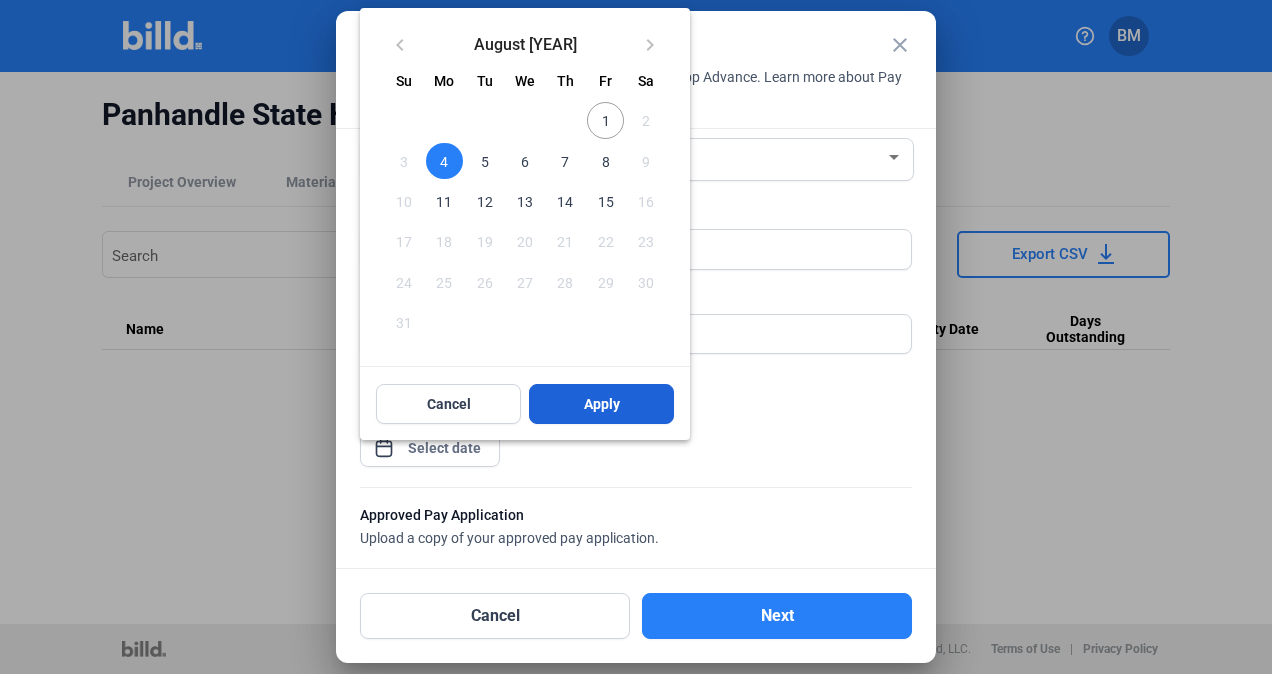 click on "Apply" at bounding box center (601, 404) 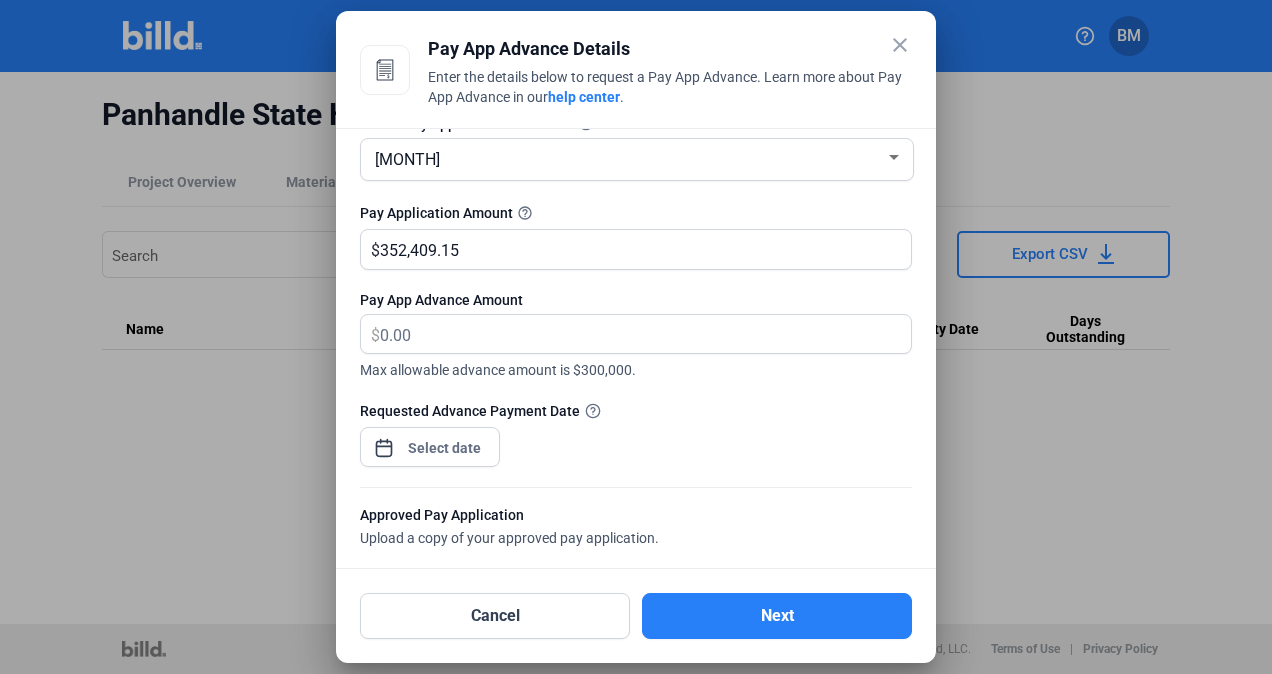 click on "Requested Advance Payment Date" 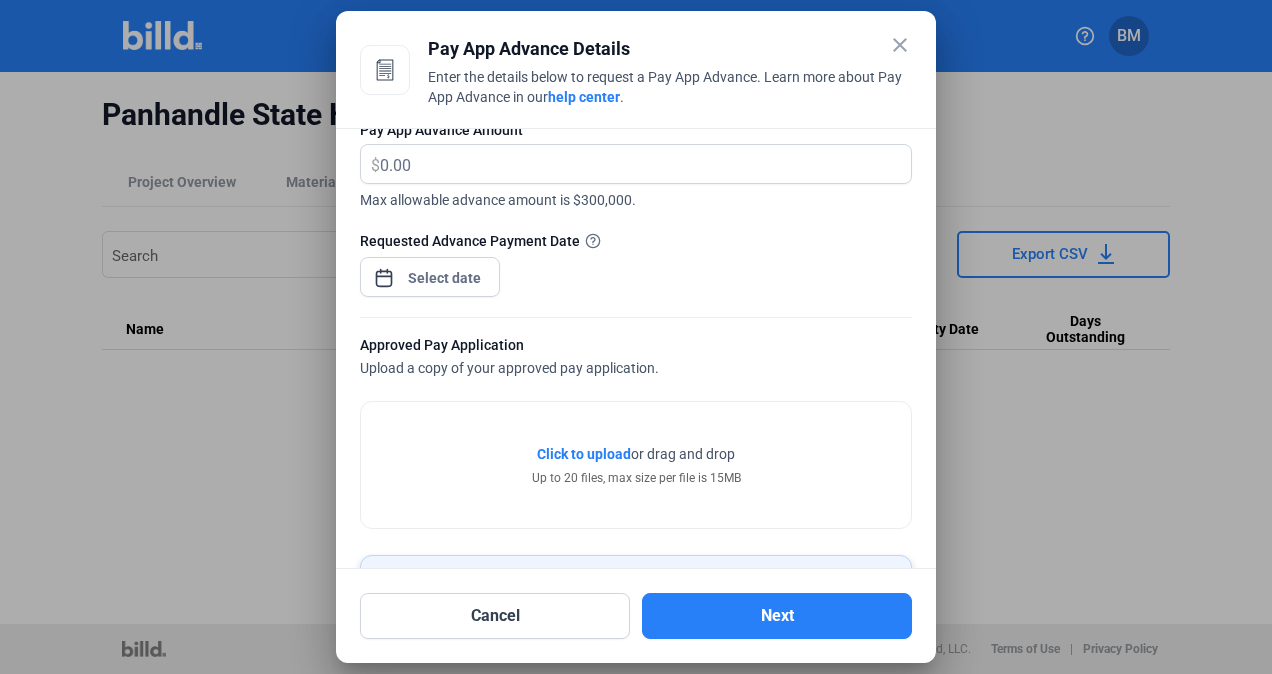 scroll, scrollTop: 396, scrollLeft: 0, axis: vertical 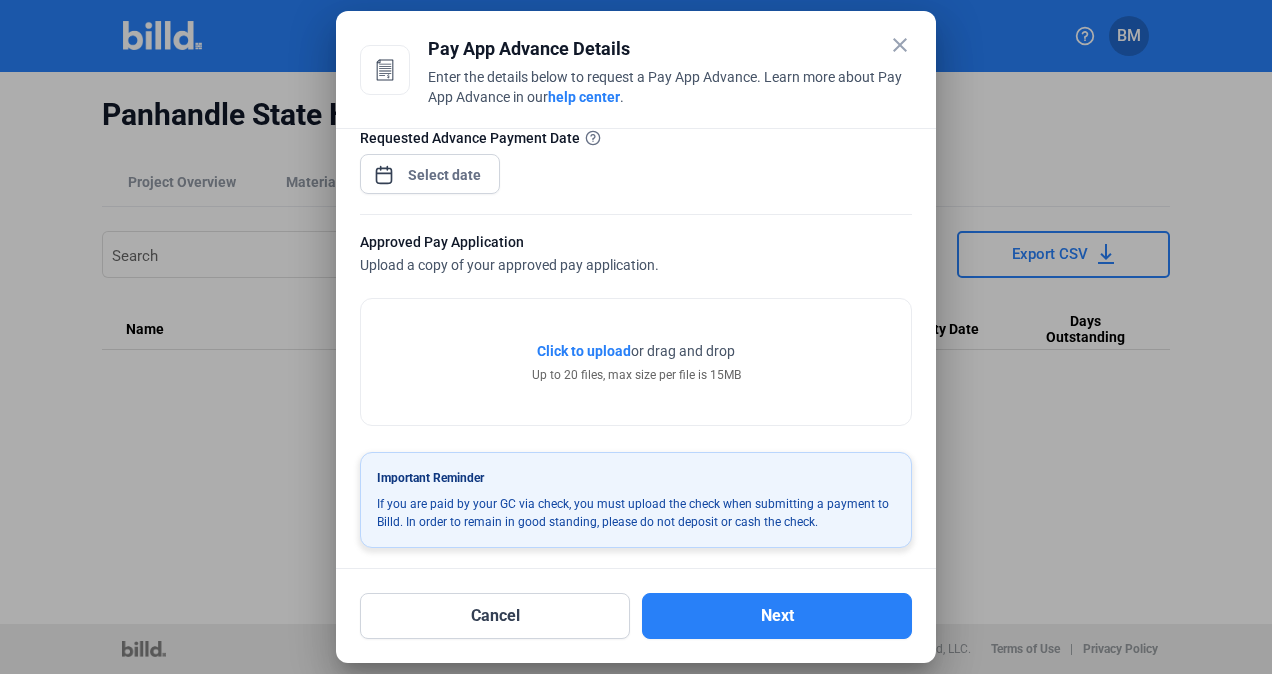 click on "Click to upload" 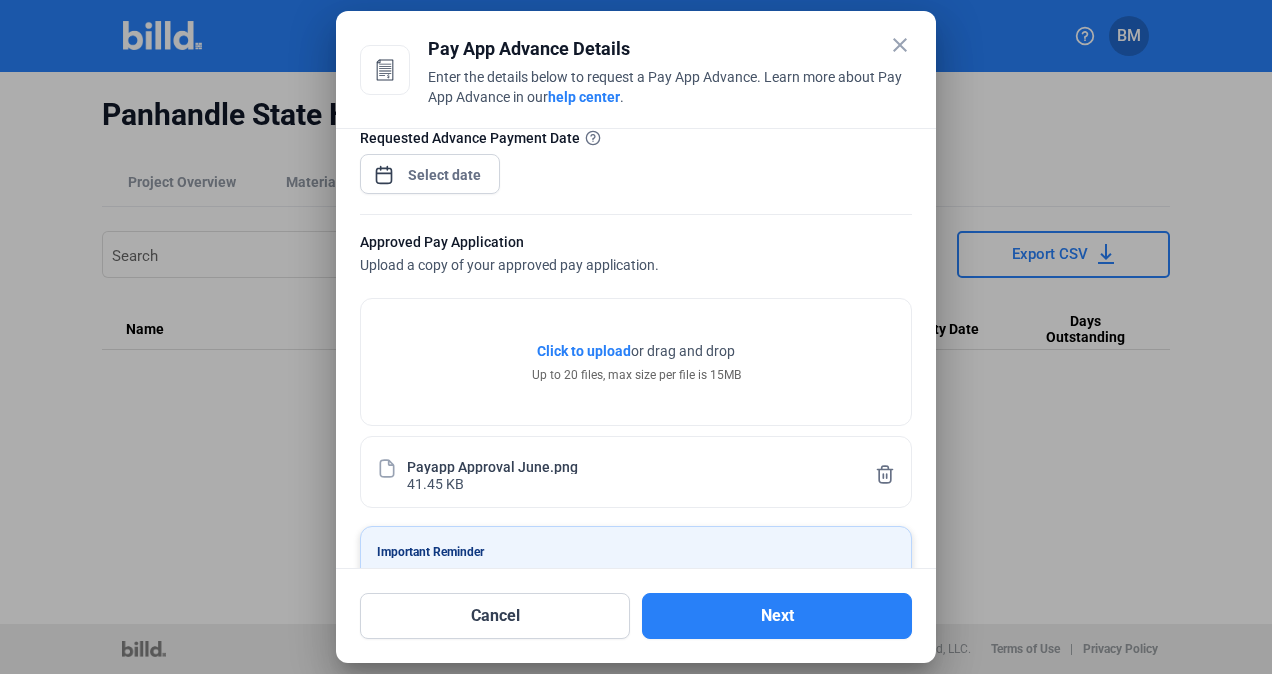 scroll, scrollTop: 470, scrollLeft: 0, axis: vertical 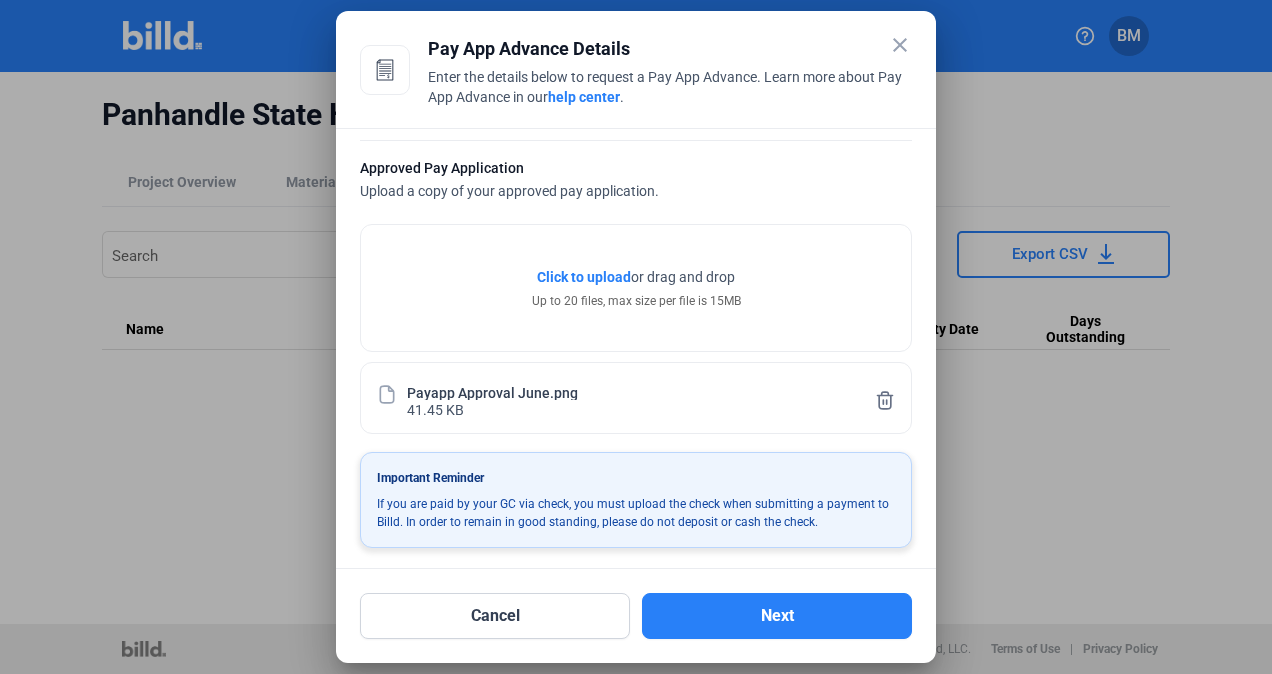 click on "Click to upload" 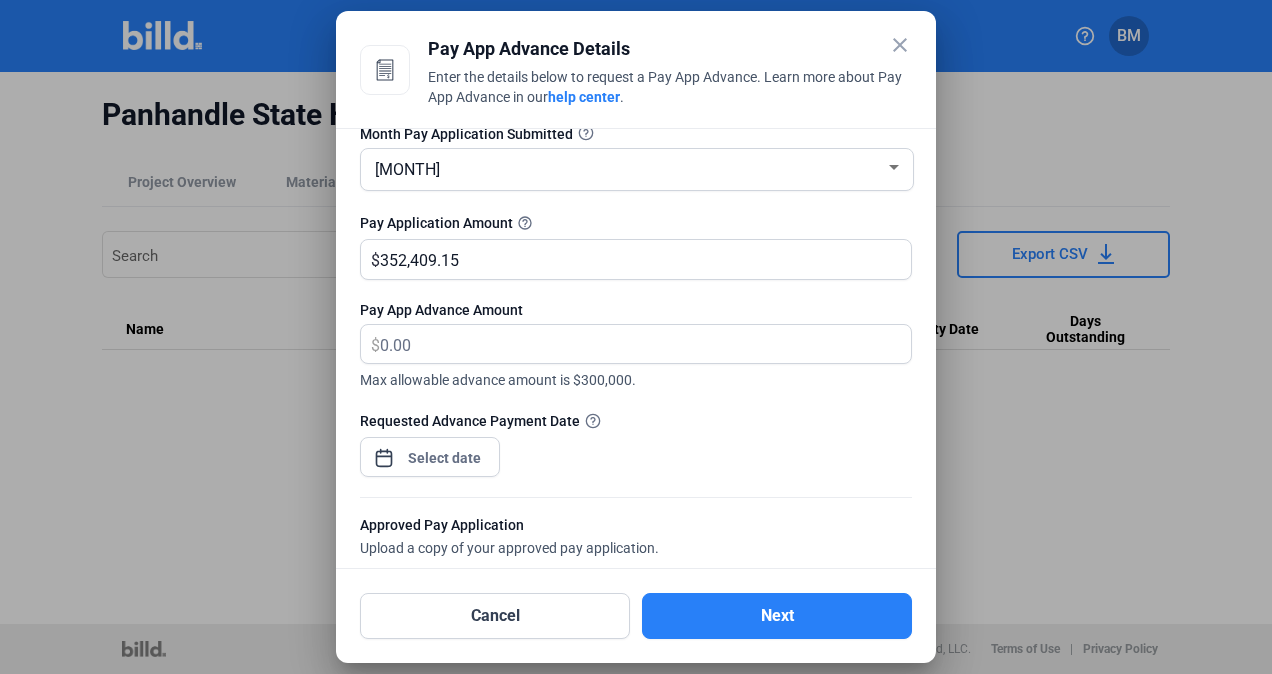 scroll, scrollTop: 114, scrollLeft: 0, axis: vertical 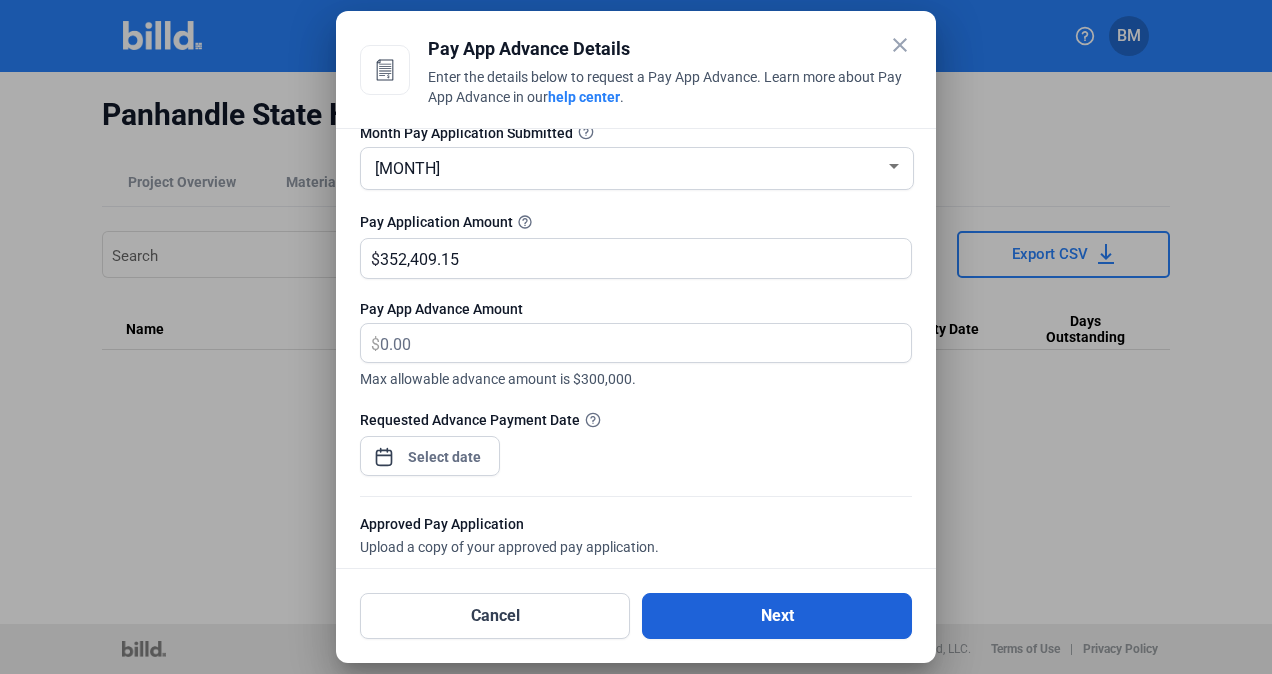click on "Next" at bounding box center (777, 616) 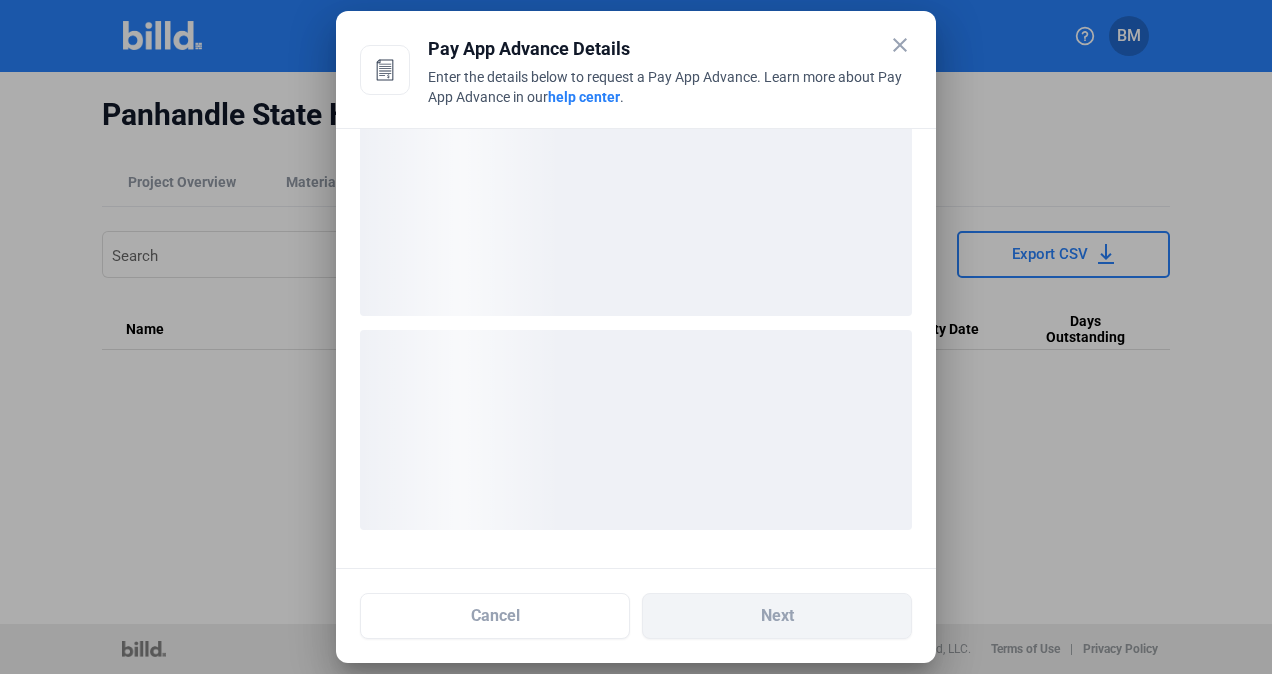 scroll, scrollTop: 0, scrollLeft: 0, axis: both 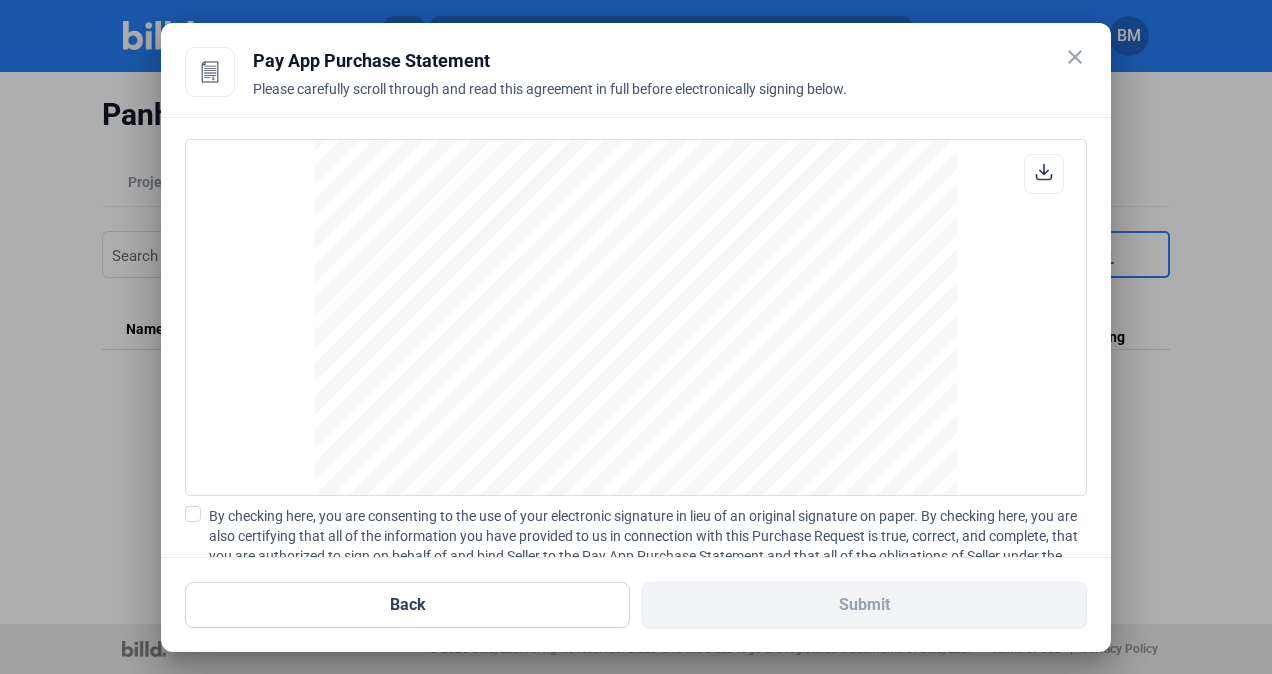click on "By checking here, you are consenting to the use of your electronic signature in lieu of an  original signature on paper. By checking here, you are also certifying that all of the information  you have provided to us in connection with this Purchase Request is true, correct, and  complete, that you are authorized to sign on behalf of and bind Seller to the Pay App Purchase Statement and  that all of the obligations of Seller under the Pay App Purchase Statement and  with respect to the Purchased Account that is the subject thereof, have been duly authorized  by all requisite action on part of Seller." at bounding box center (648, 556) 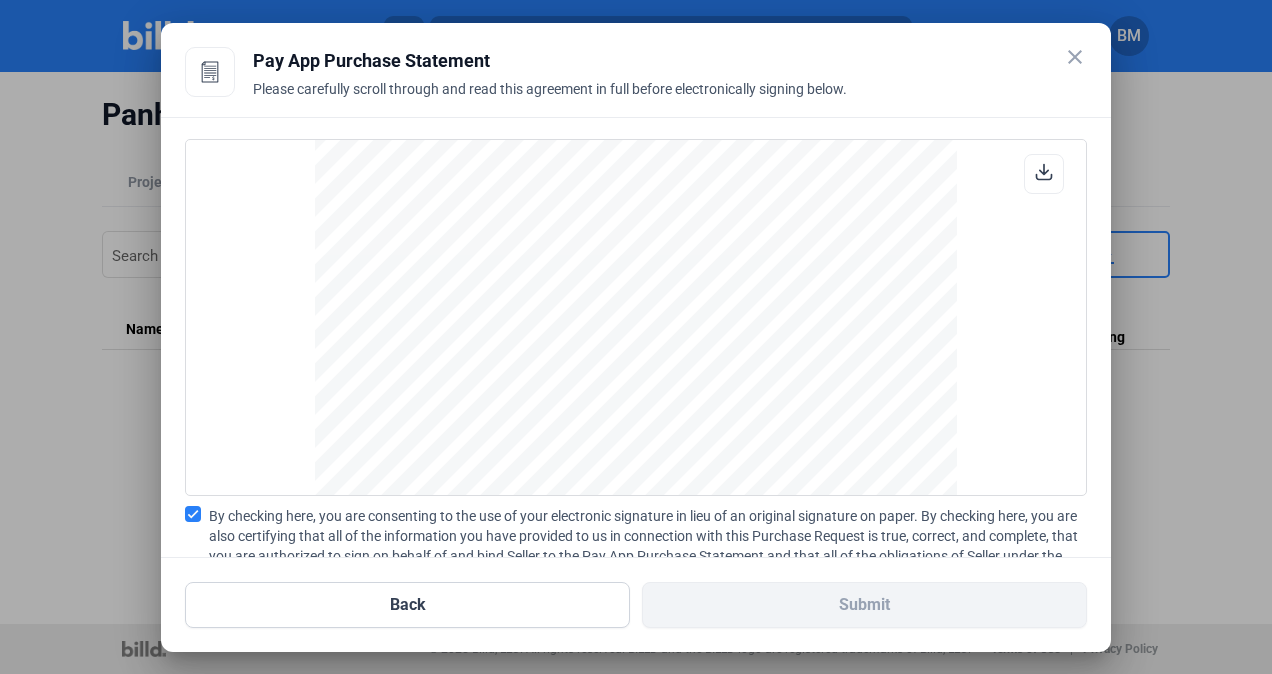 scroll, scrollTop: 187, scrollLeft: 0, axis: vertical 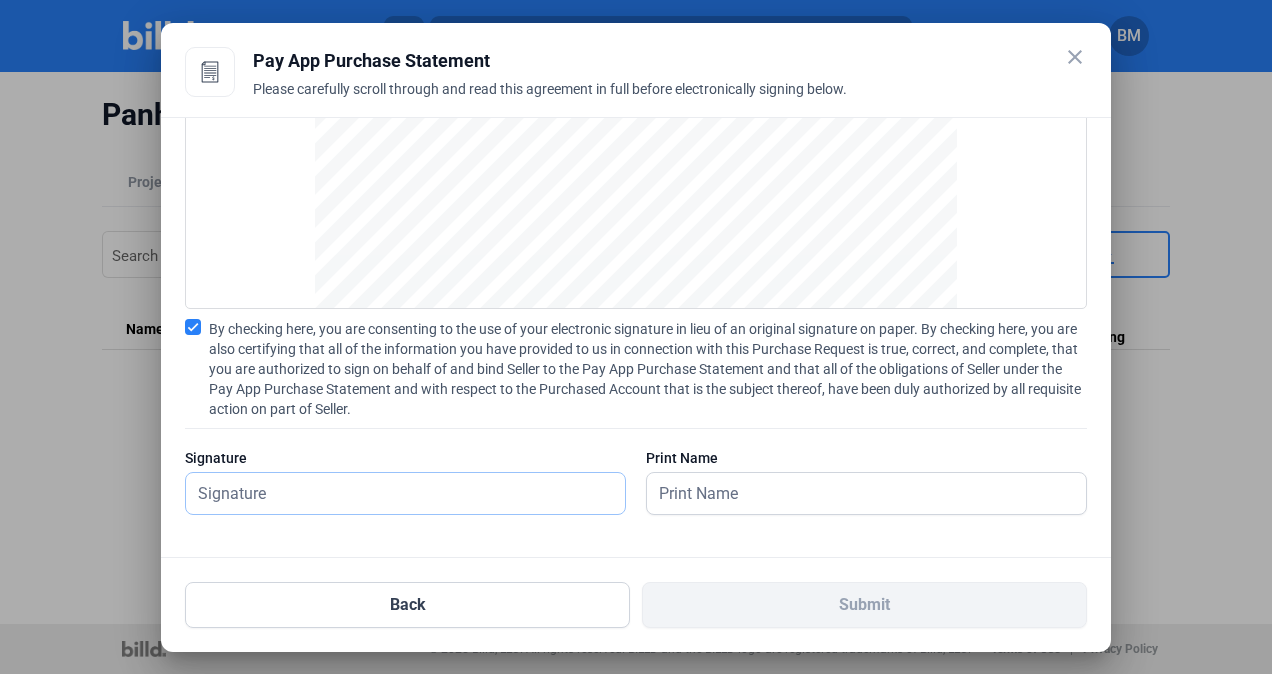 click at bounding box center [394, 493] 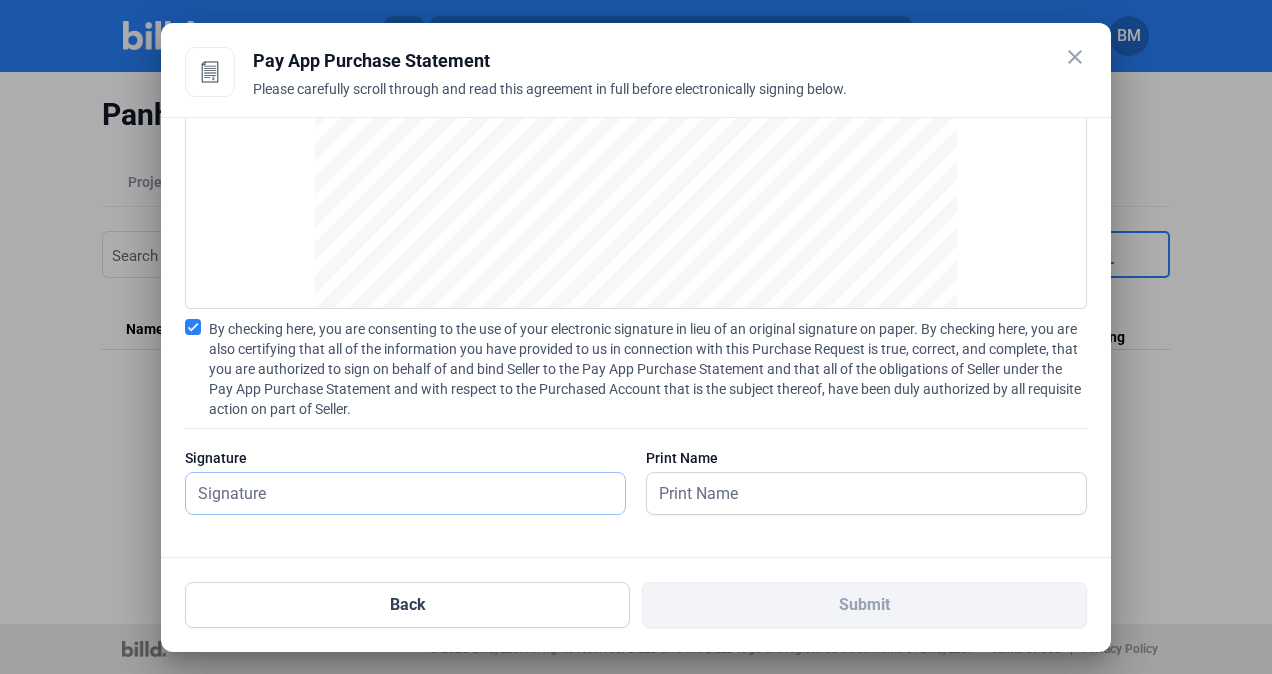 type on "[NAME]" 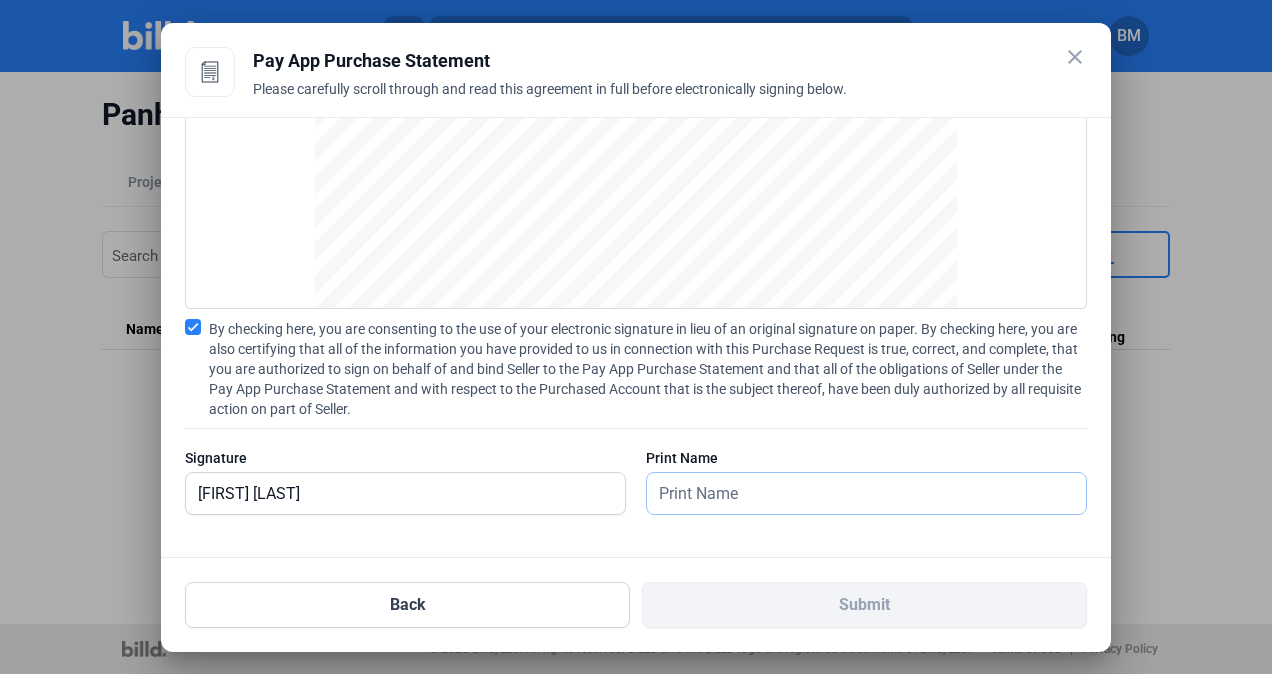 type on "[NAME]" 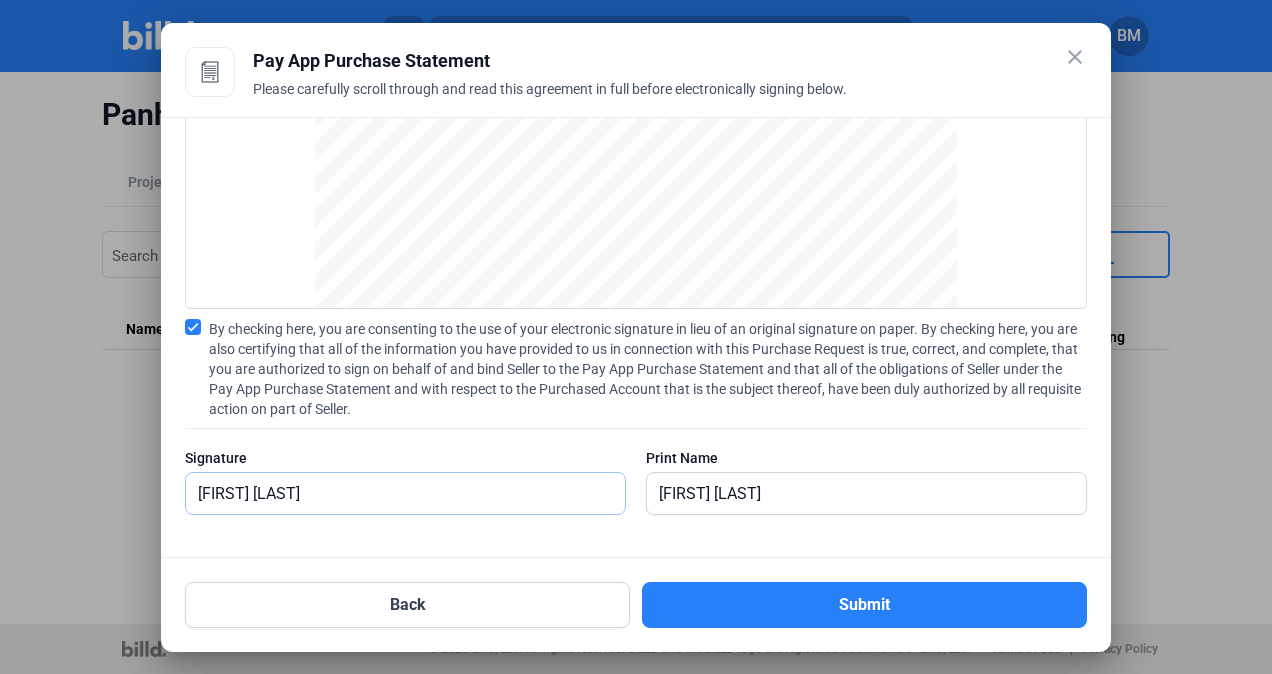 scroll, scrollTop: 3674, scrollLeft: 0, axis: vertical 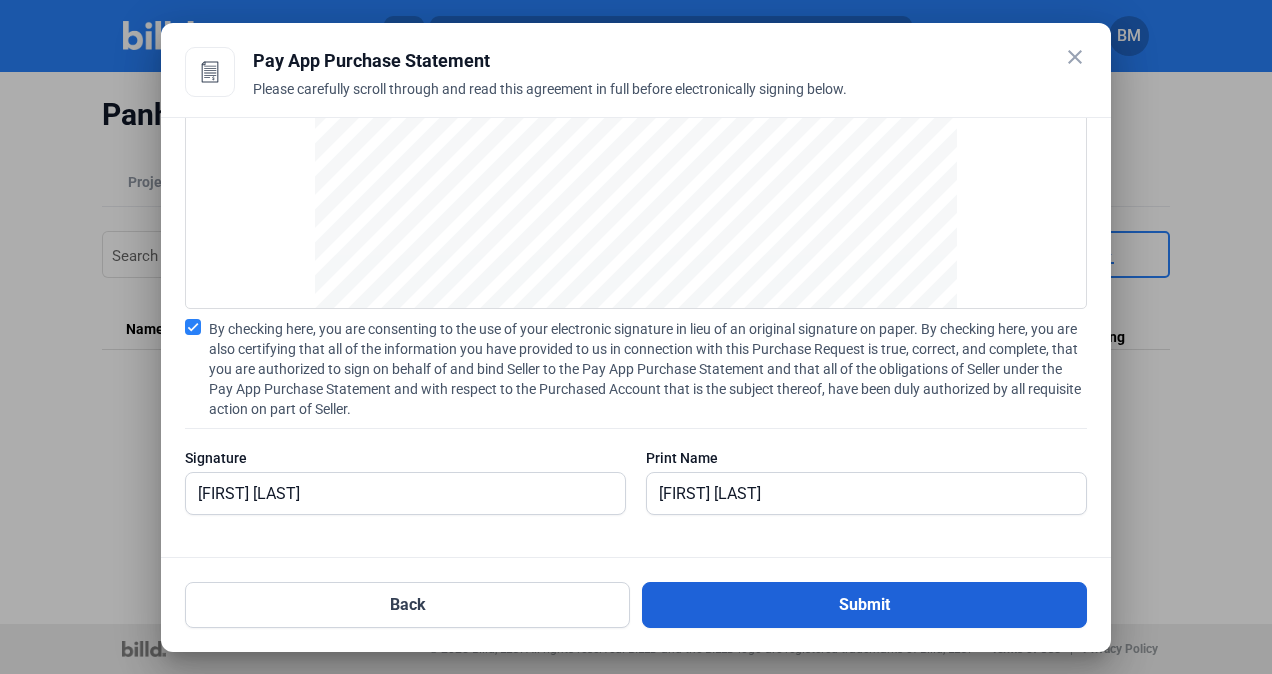 click on "Submit" at bounding box center [864, 605] 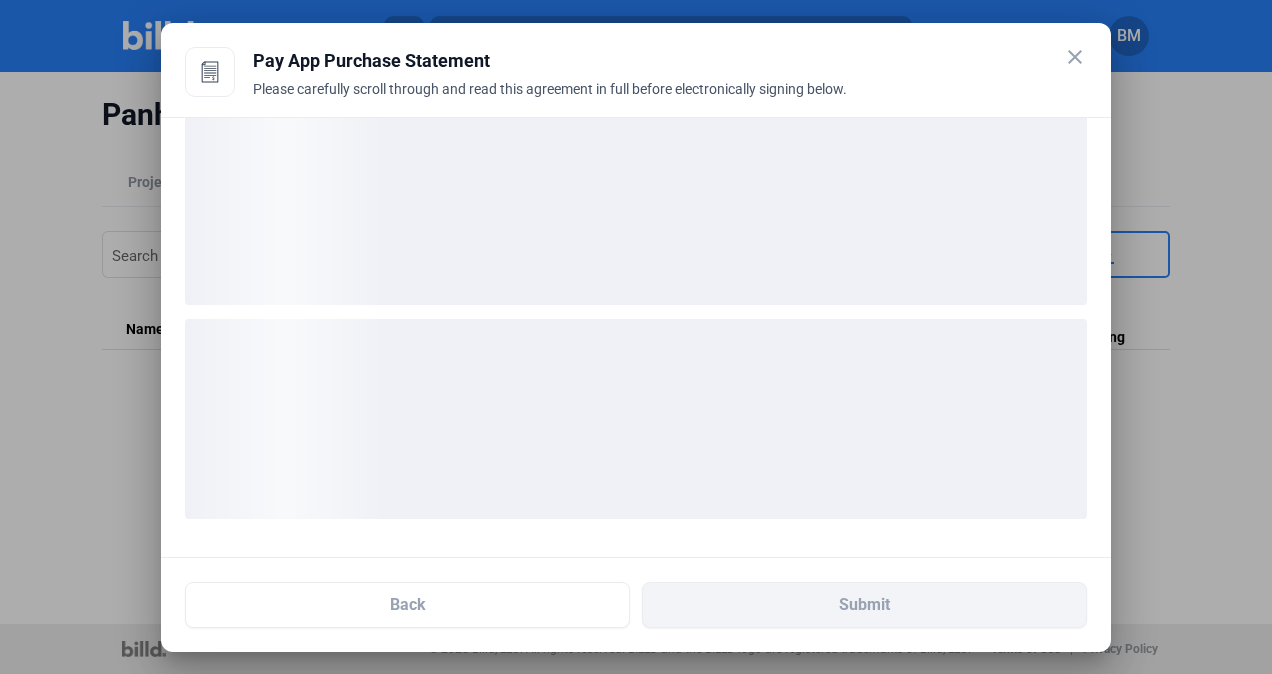 scroll, scrollTop: 34, scrollLeft: 0, axis: vertical 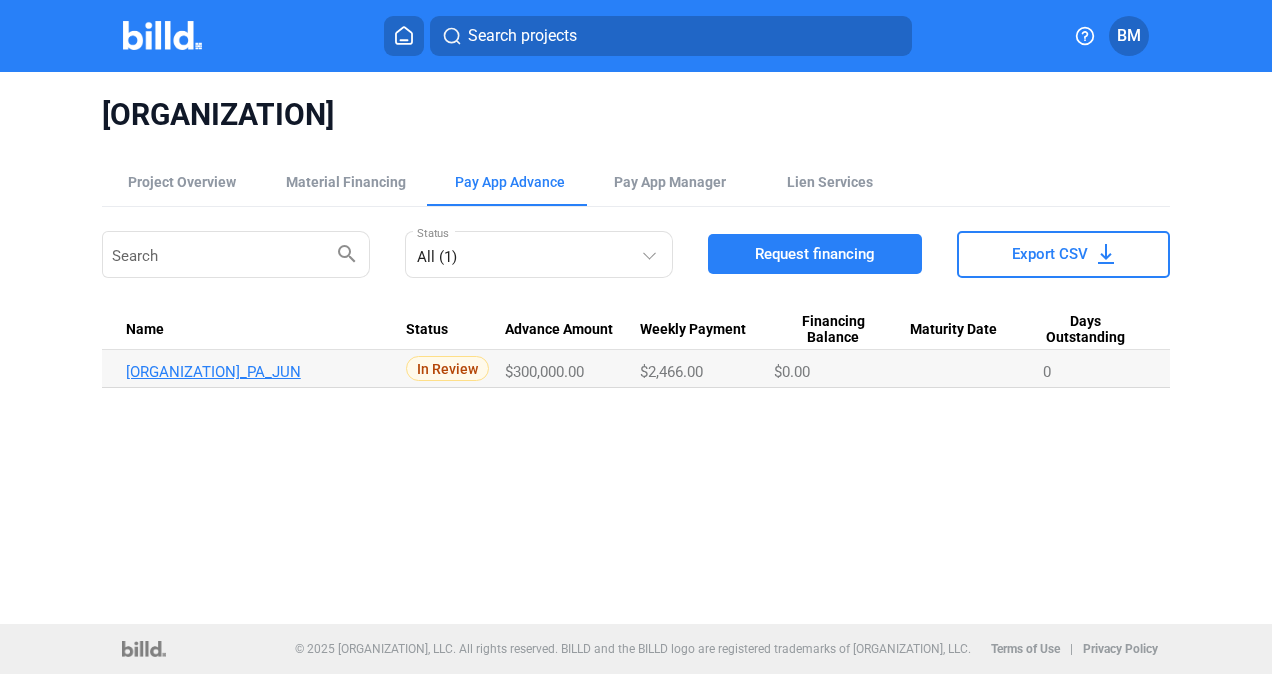 click on "[COMPANY]_PA_[MONTH]" at bounding box center (266, 372) 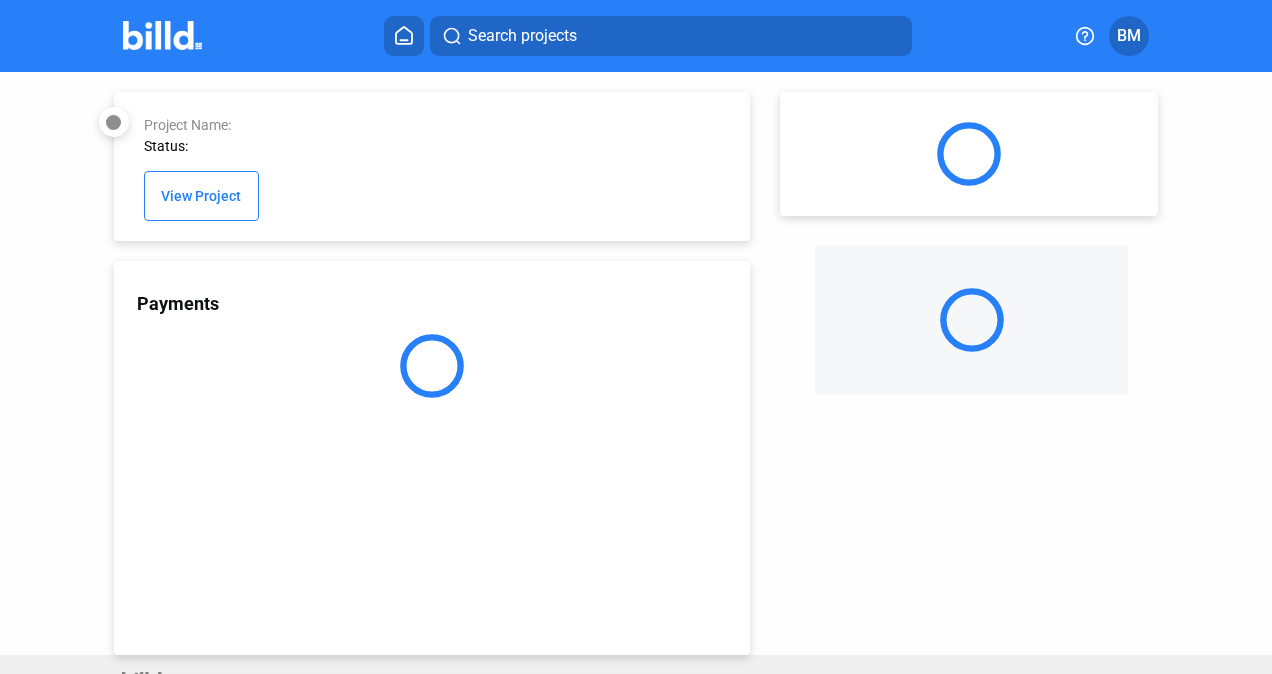 drag, startPoint x: 349, startPoint y: 375, endPoint x: 58, endPoint y: 285, distance: 304.59973 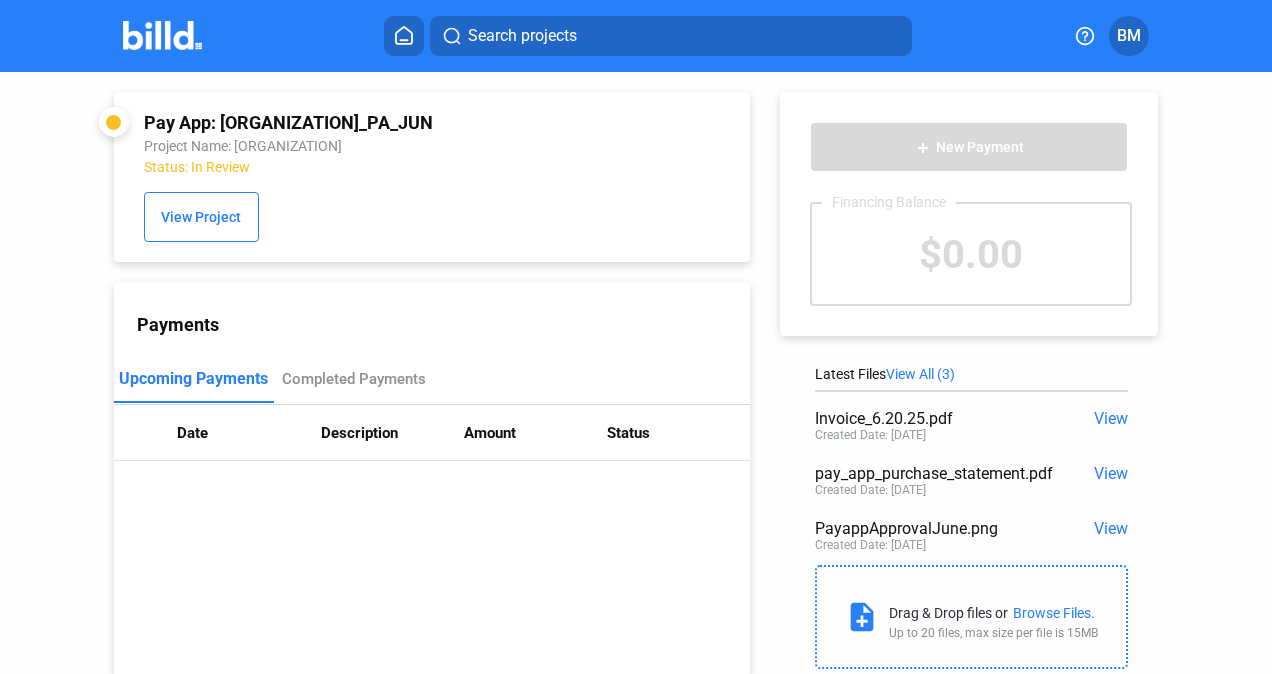 drag, startPoint x: 58, startPoint y: 285, endPoint x: 91, endPoint y: 393, distance: 112.929184 